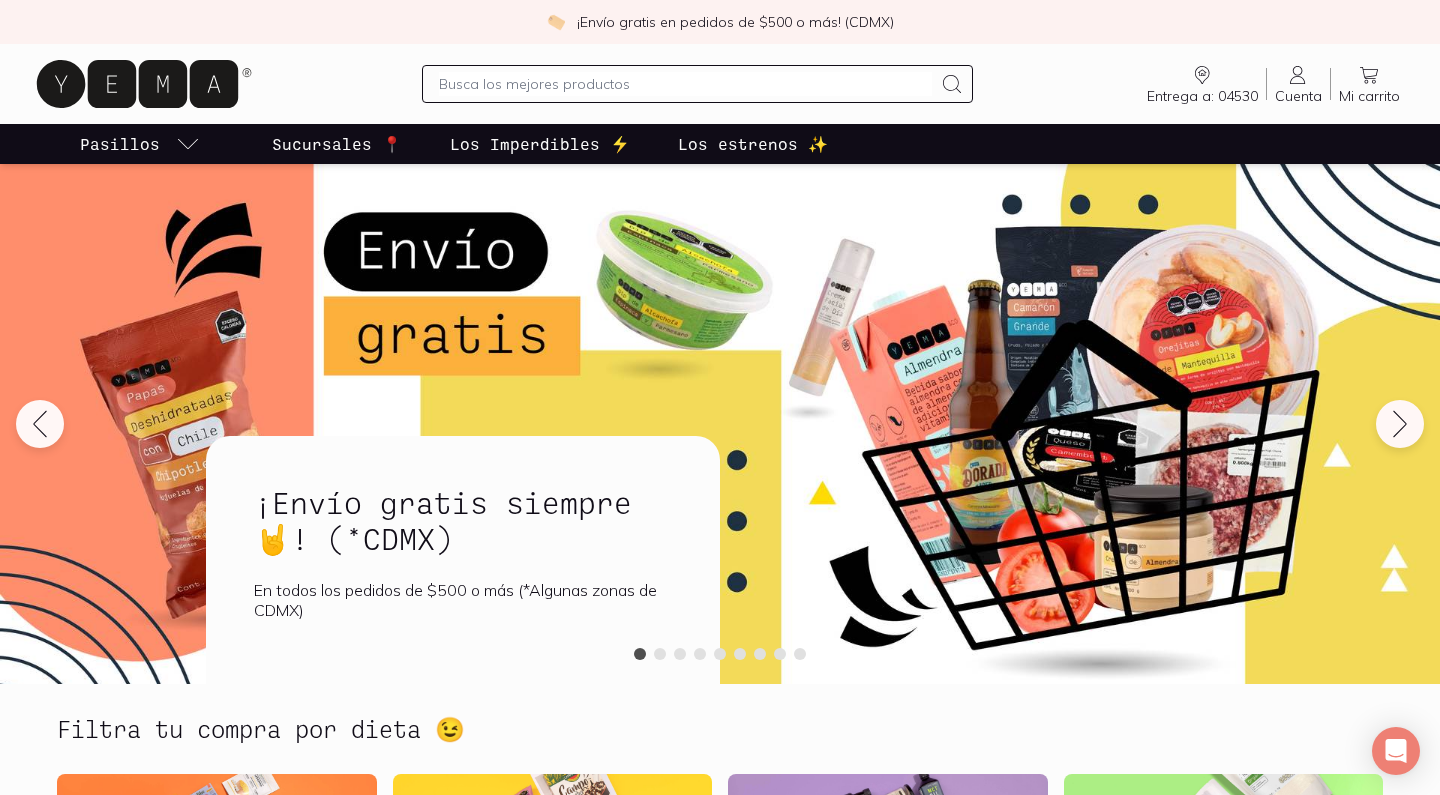 scroll, scrollTop: 0, scrollLeft: 0, axis: both 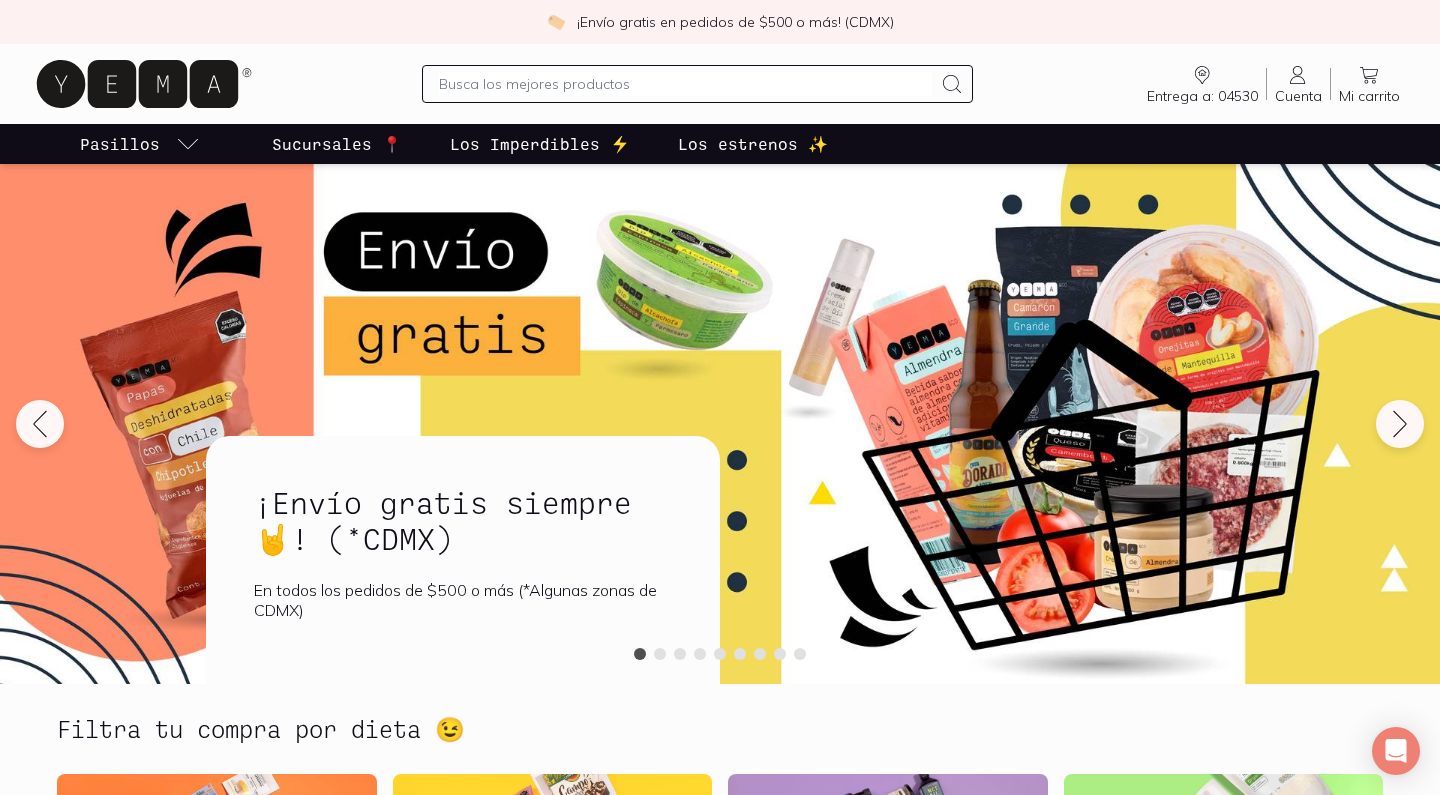 click at bounding box center (685, 84) 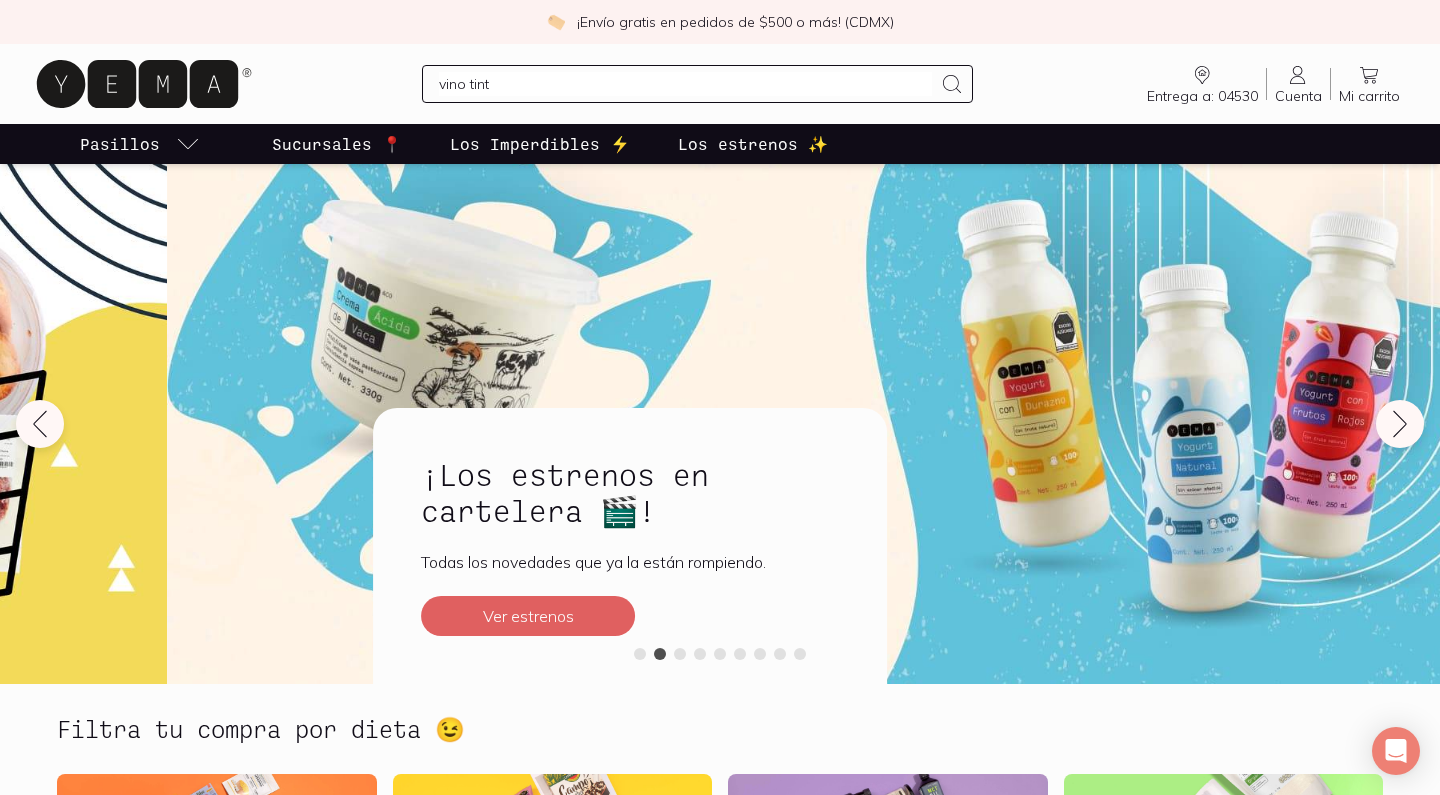 type on "vino tinto" 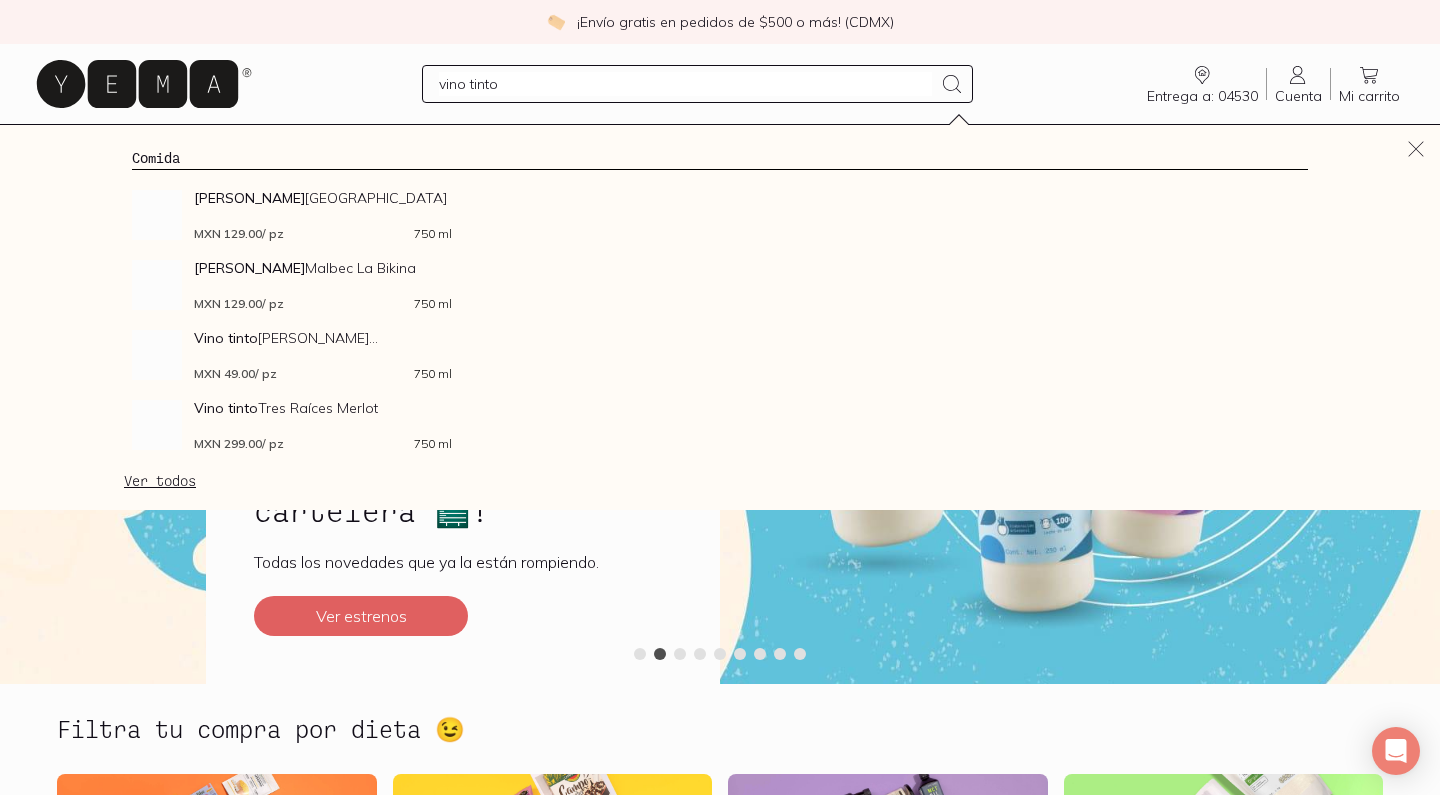 type 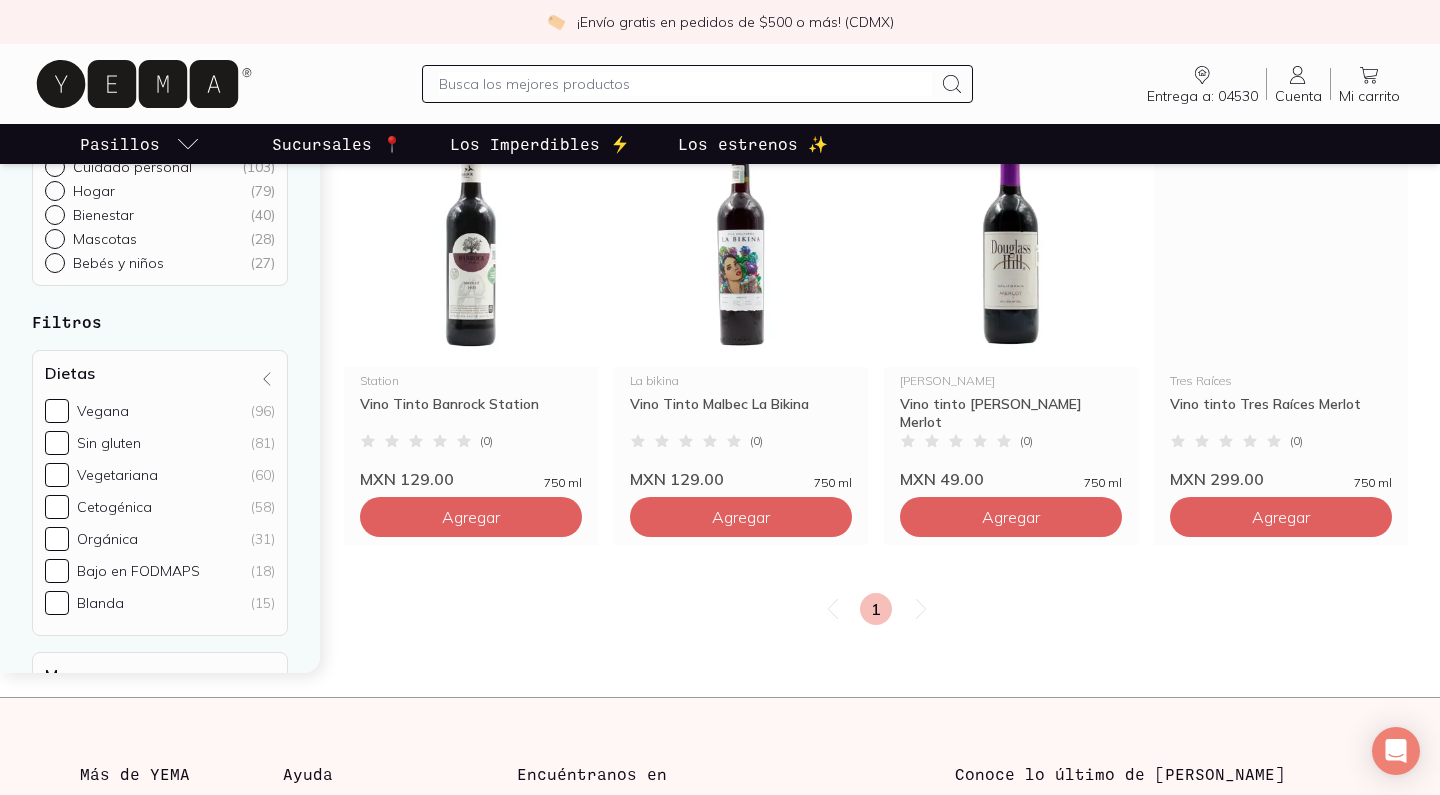 scroll, scrollTop: 260, scrollLeft: 0, axis: vertical 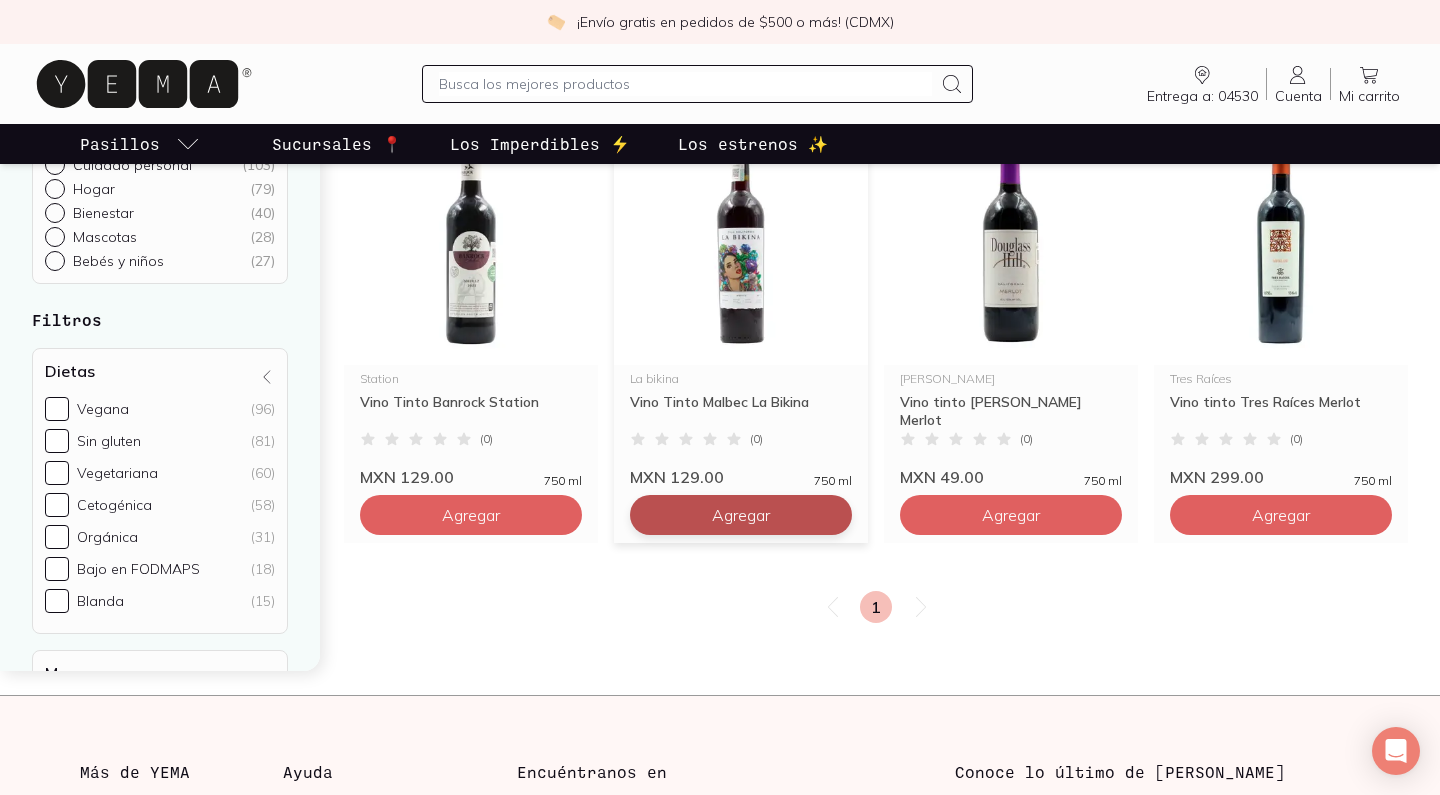 click on "Agregar" at bounding box center [471, 515] 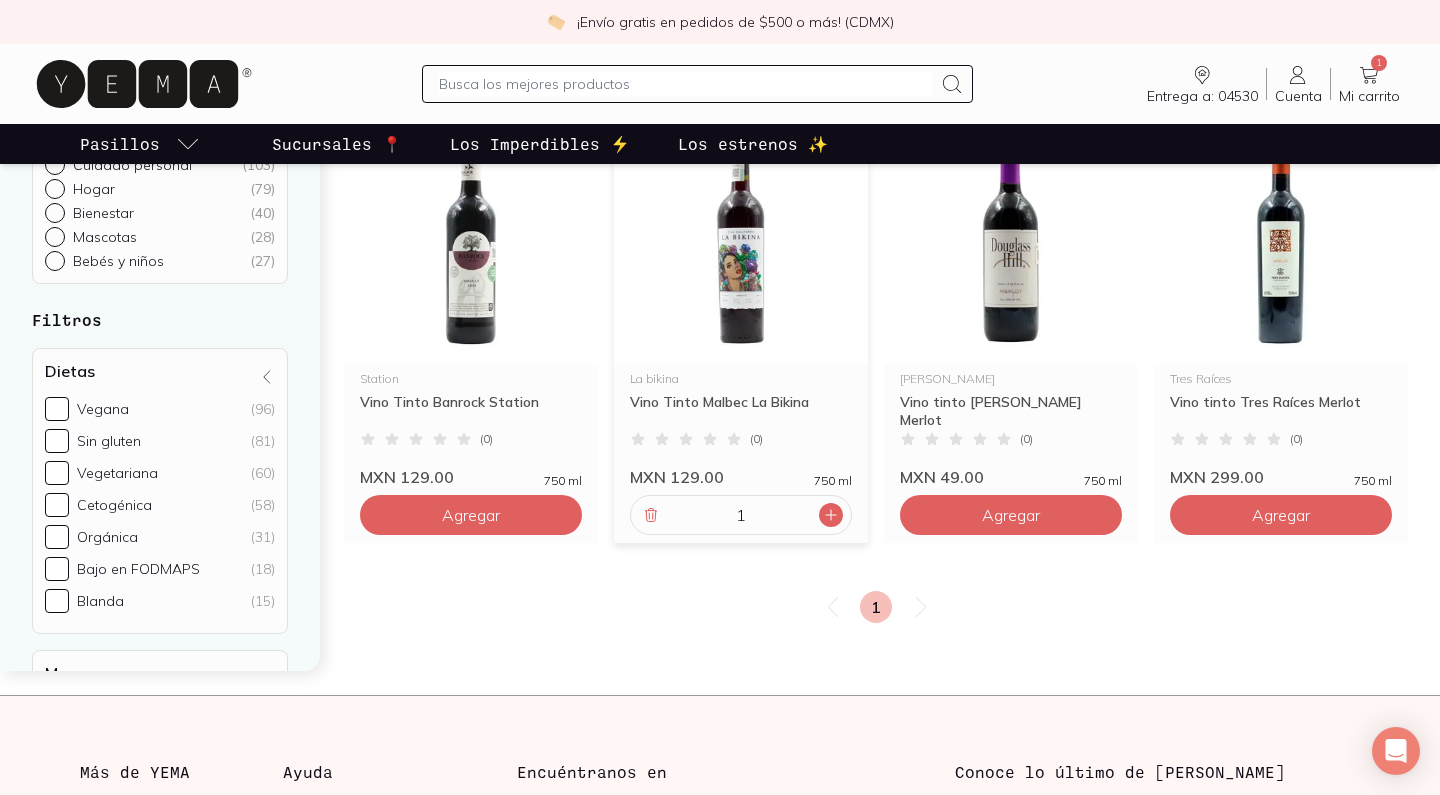 click 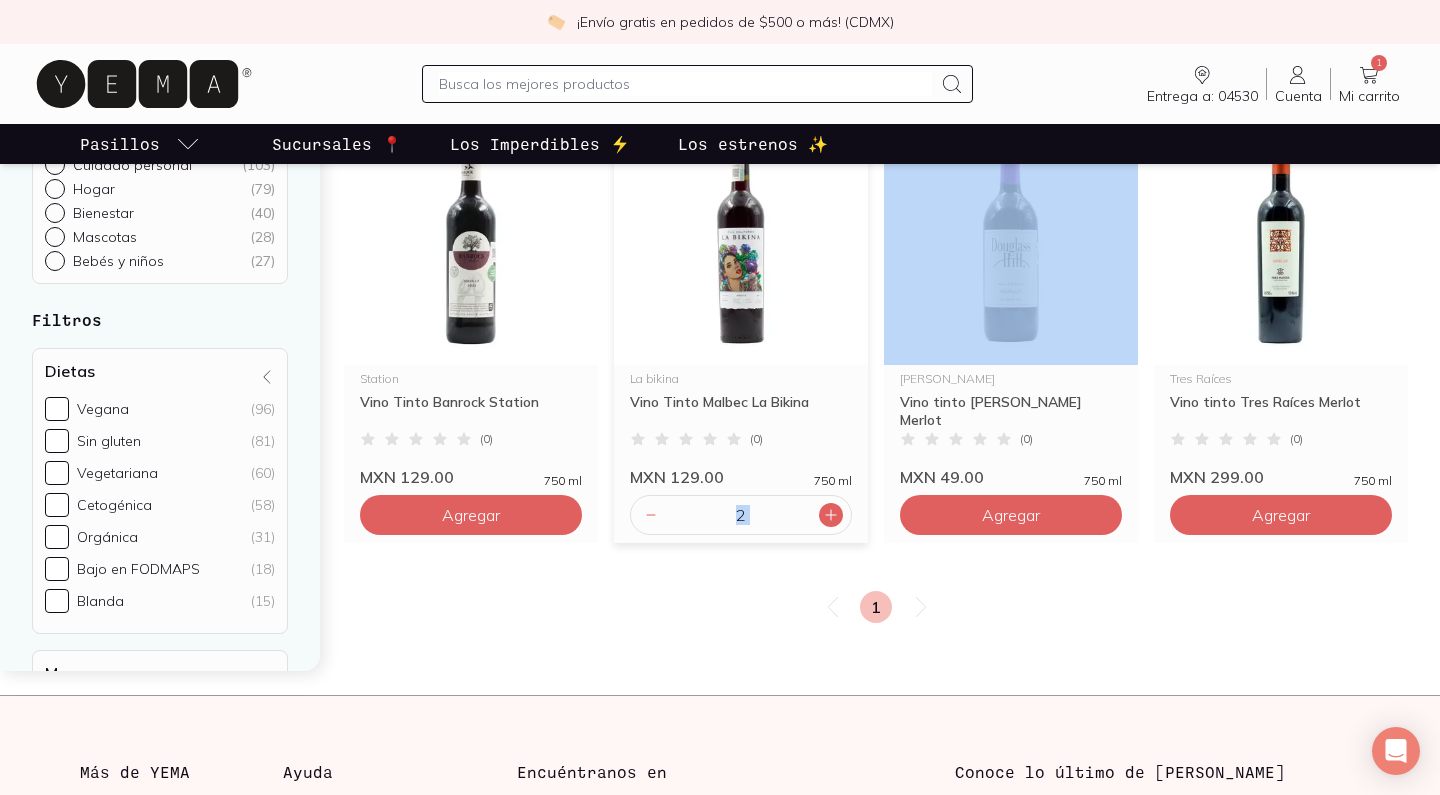 click 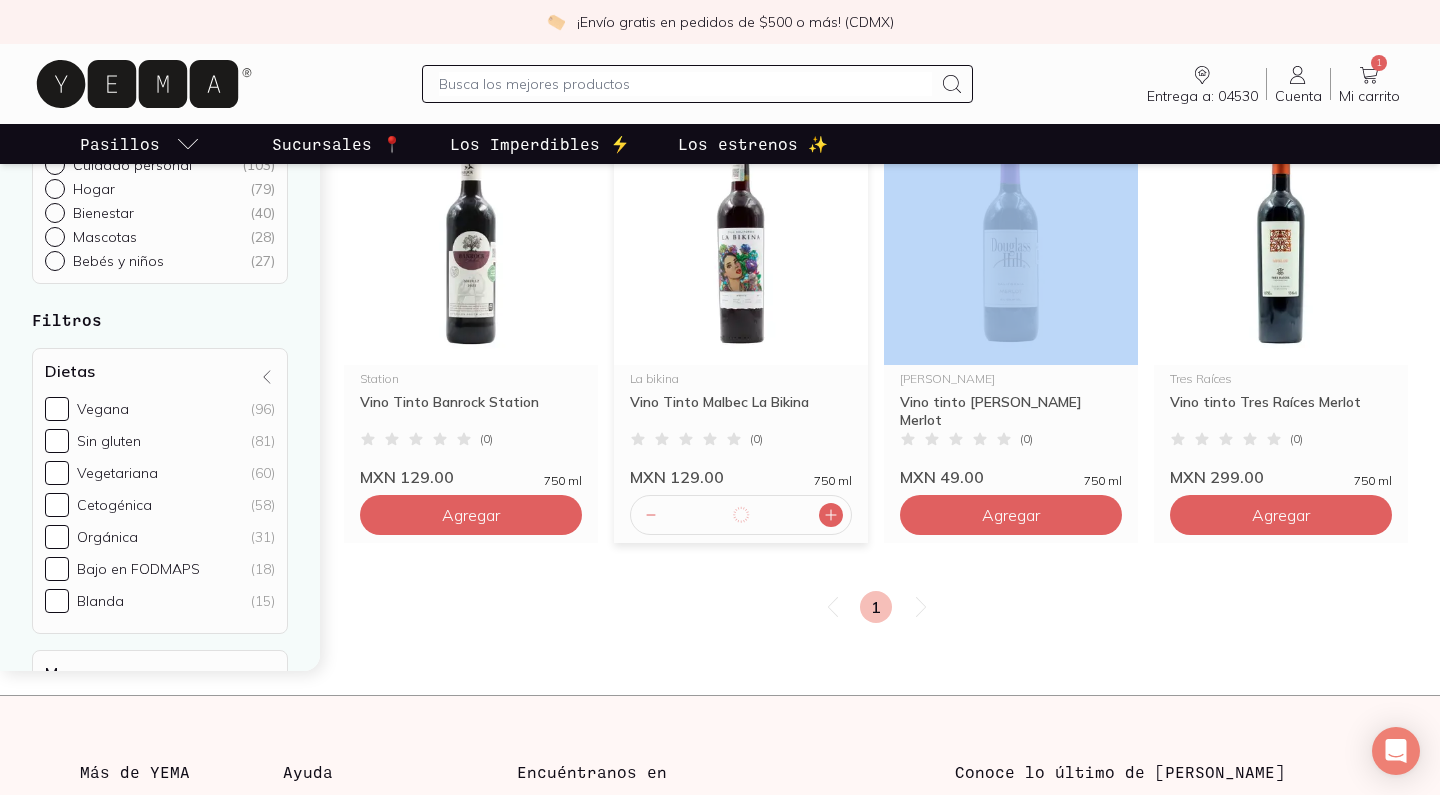 type on "3" 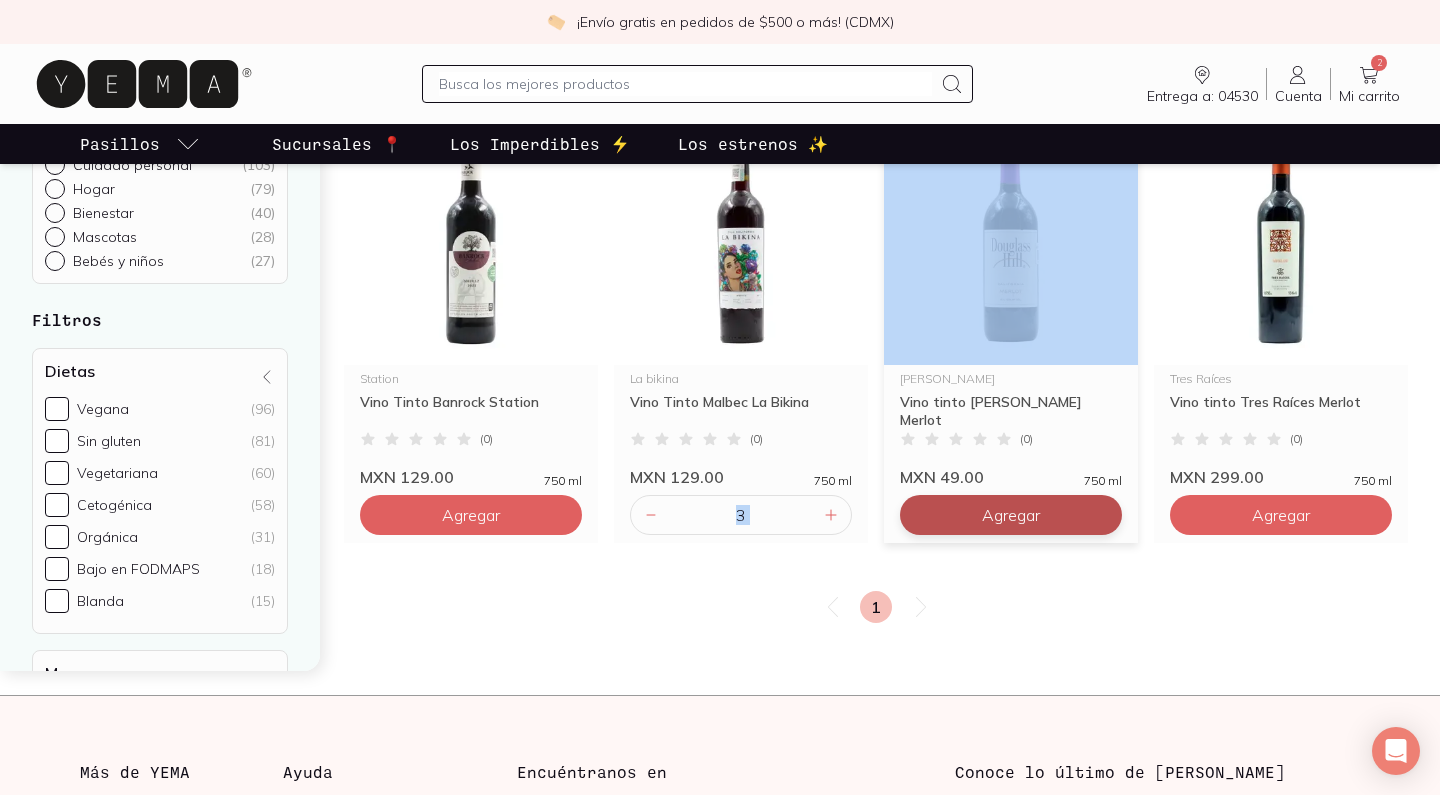 click on "Agregar" at bounding box center [471, 515] 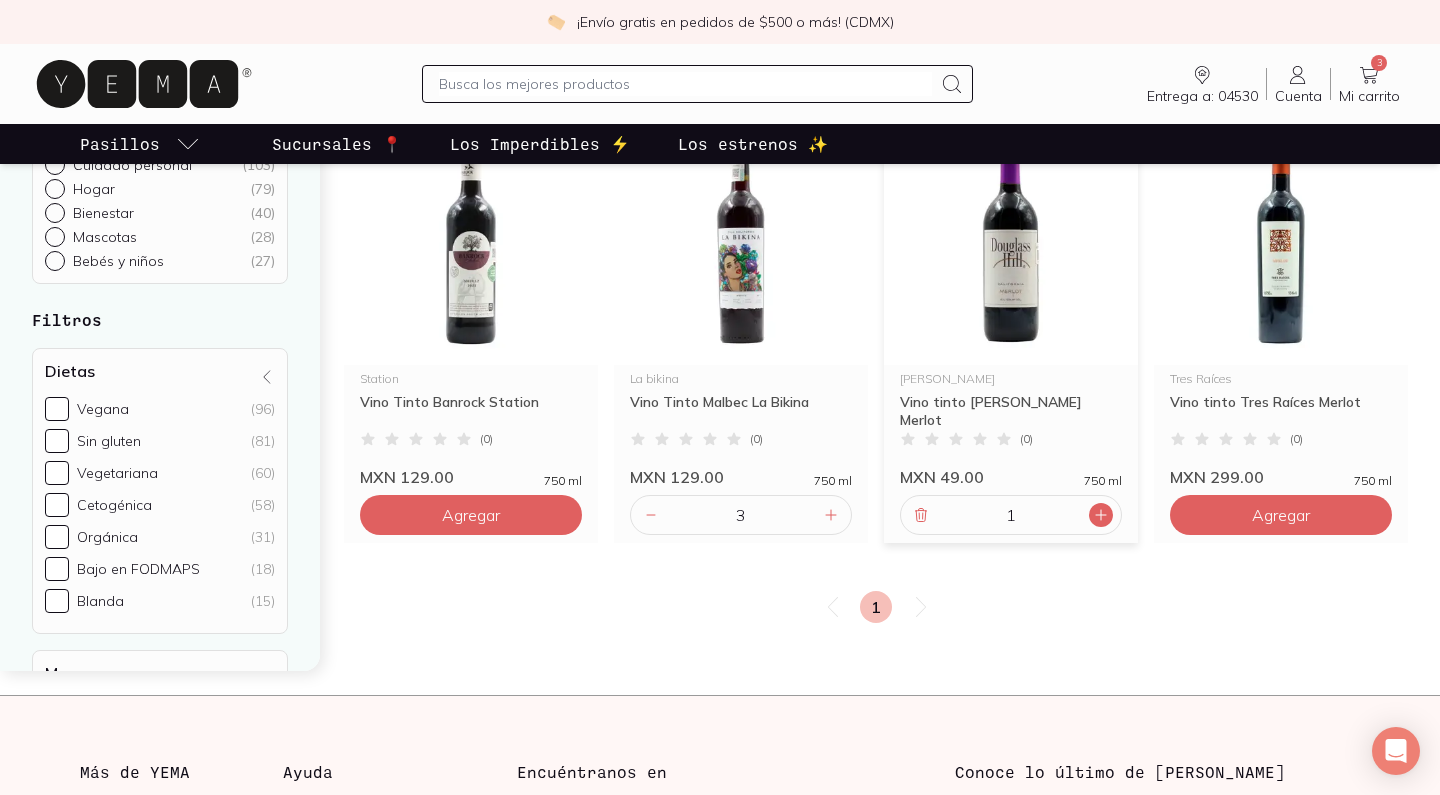 click 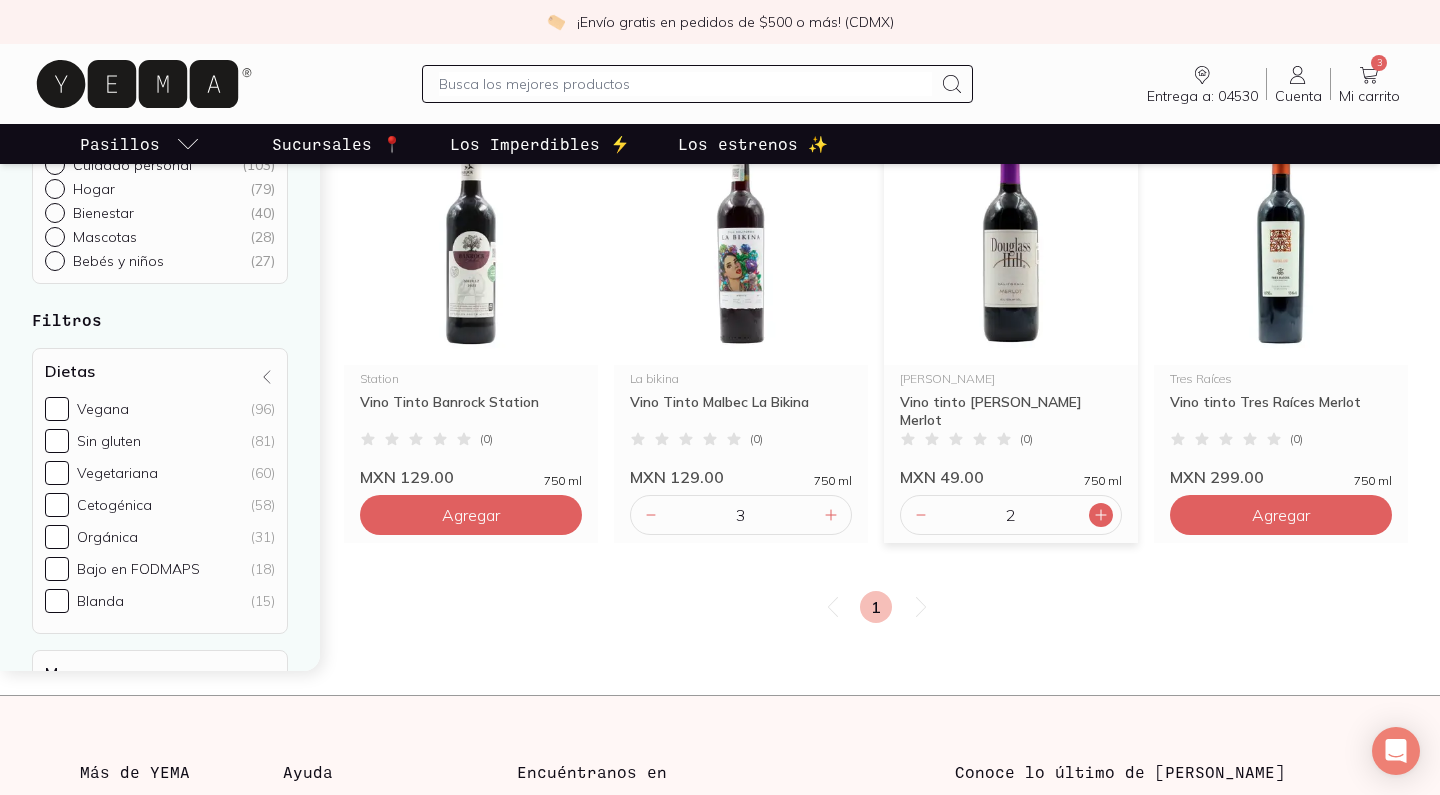 click 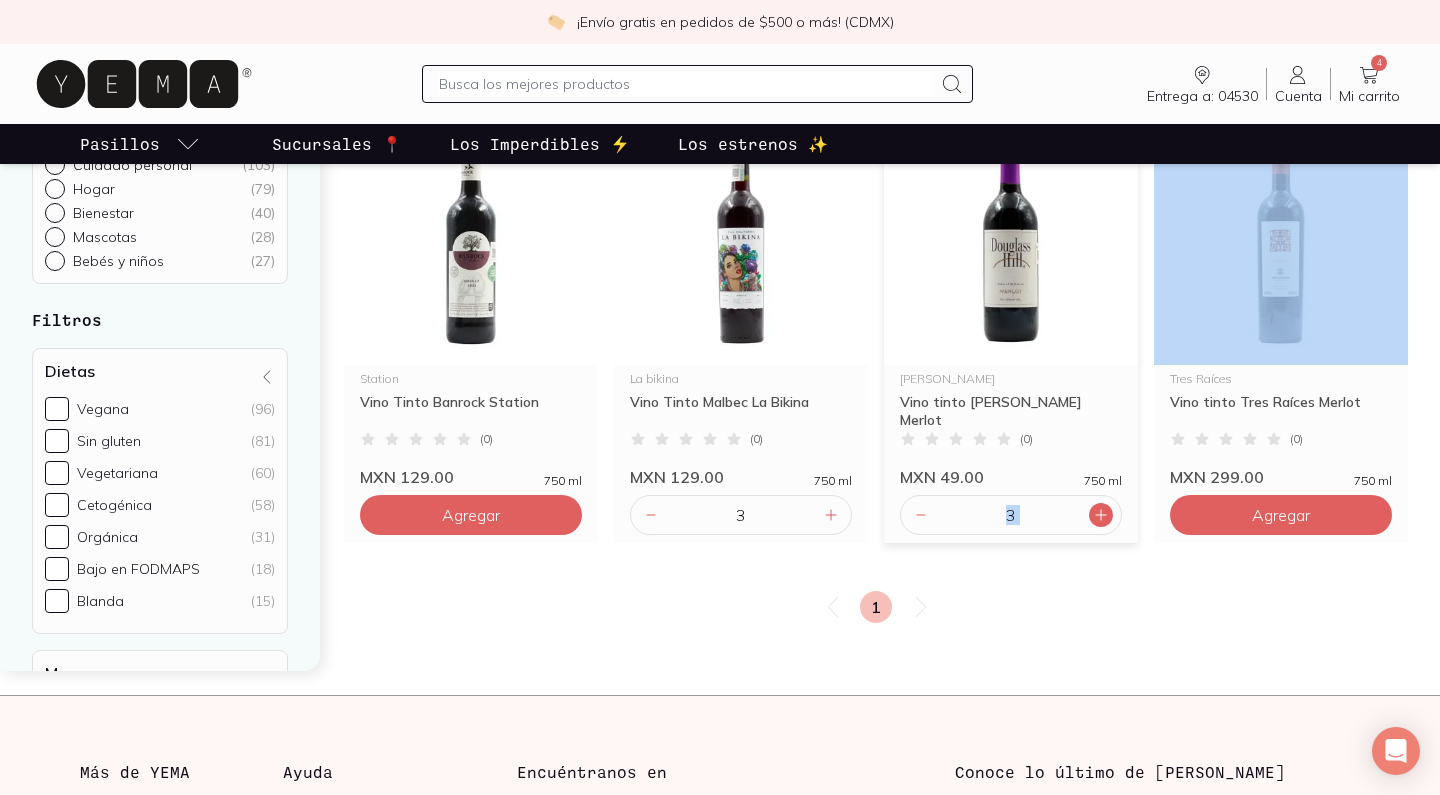 click 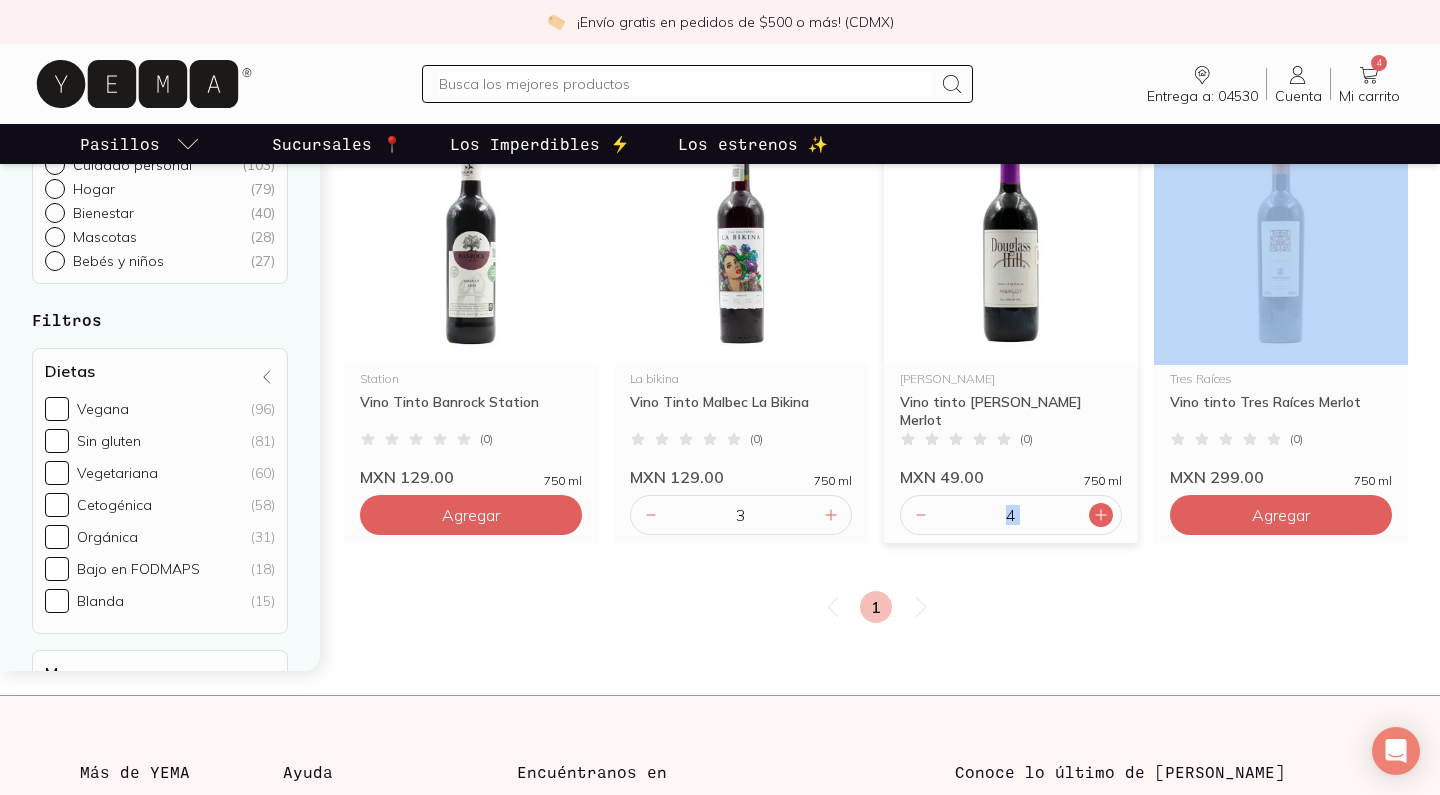 click 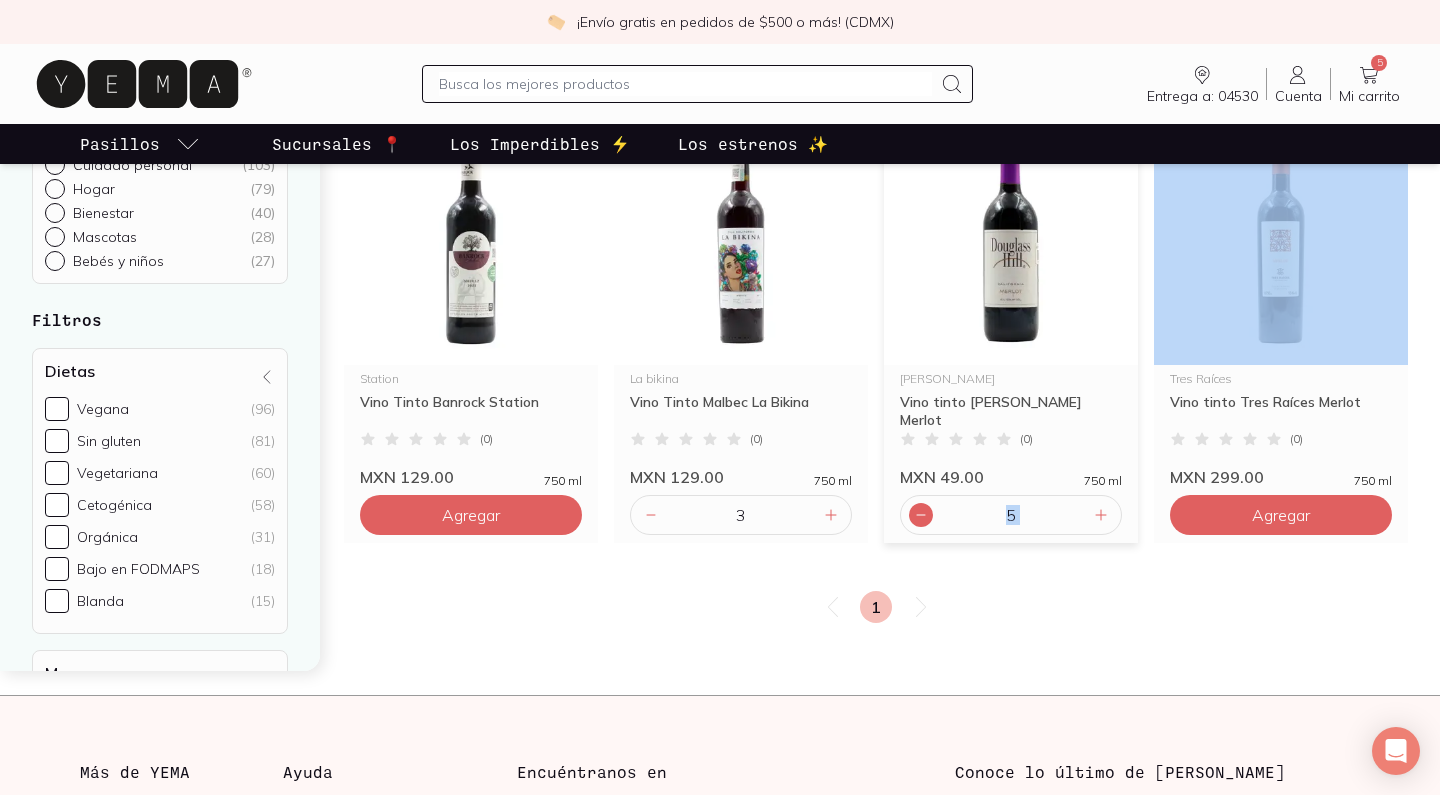 click 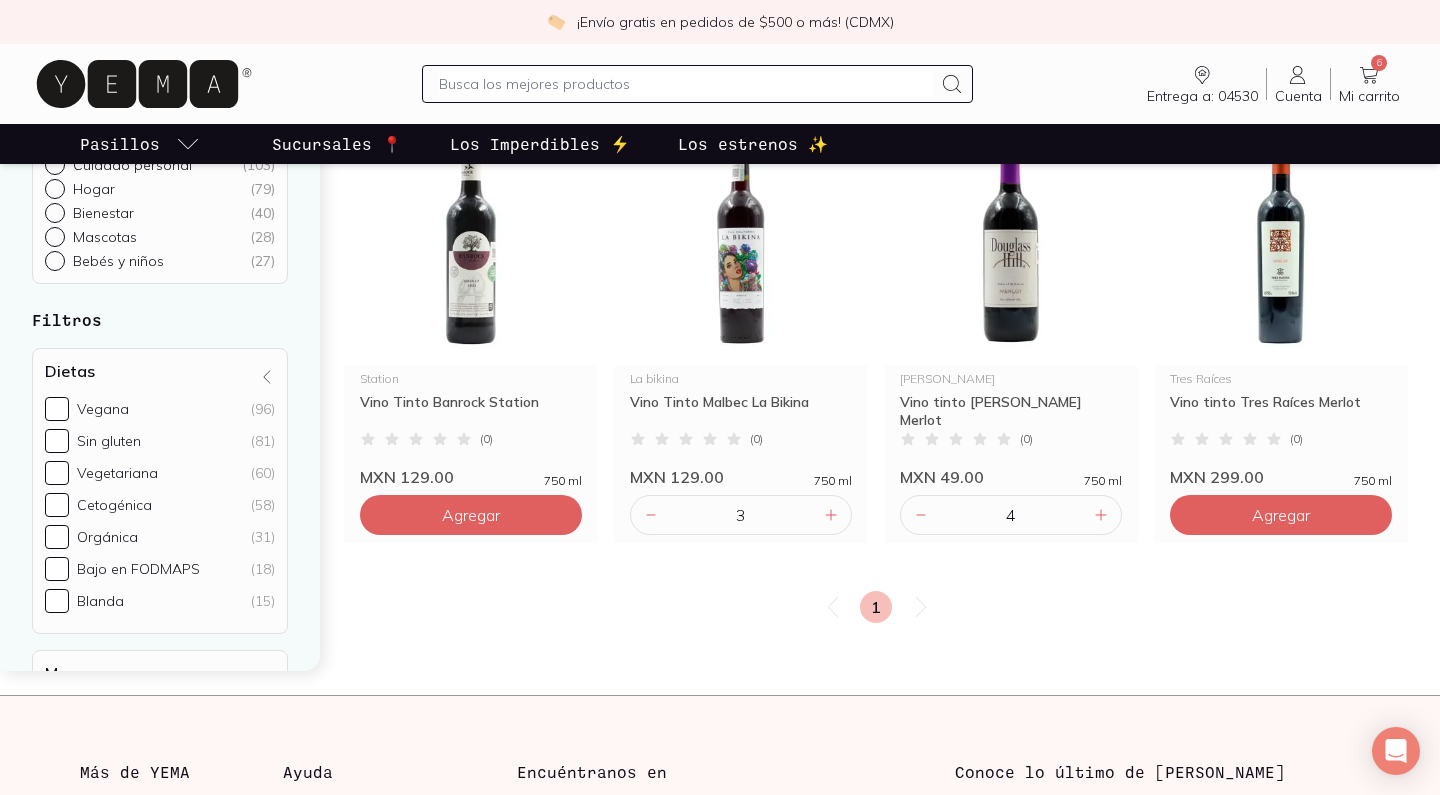 click on "Entrega a: 04530" at bounding box center [1202, 96] 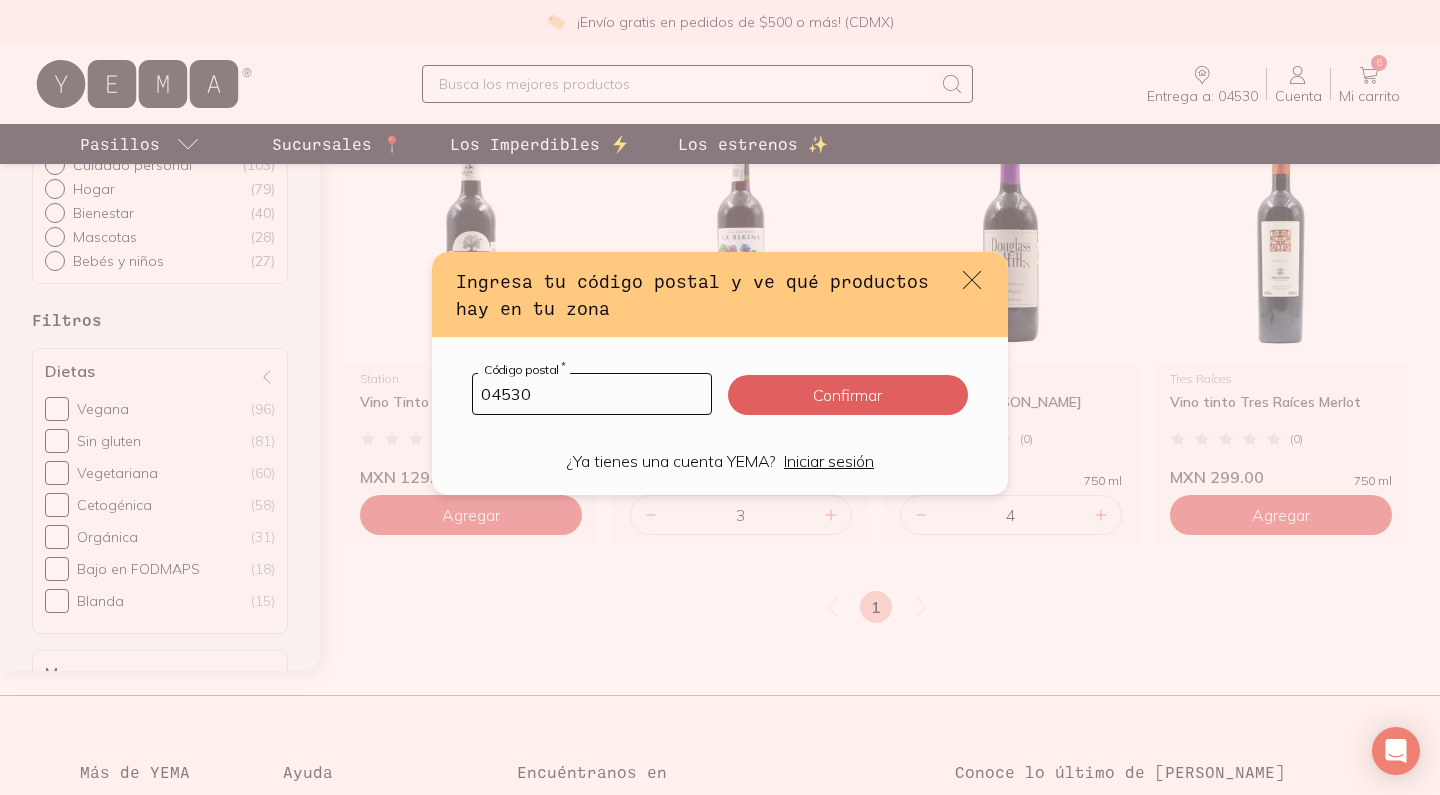 click on "04530" at bounding box center [592, 394] 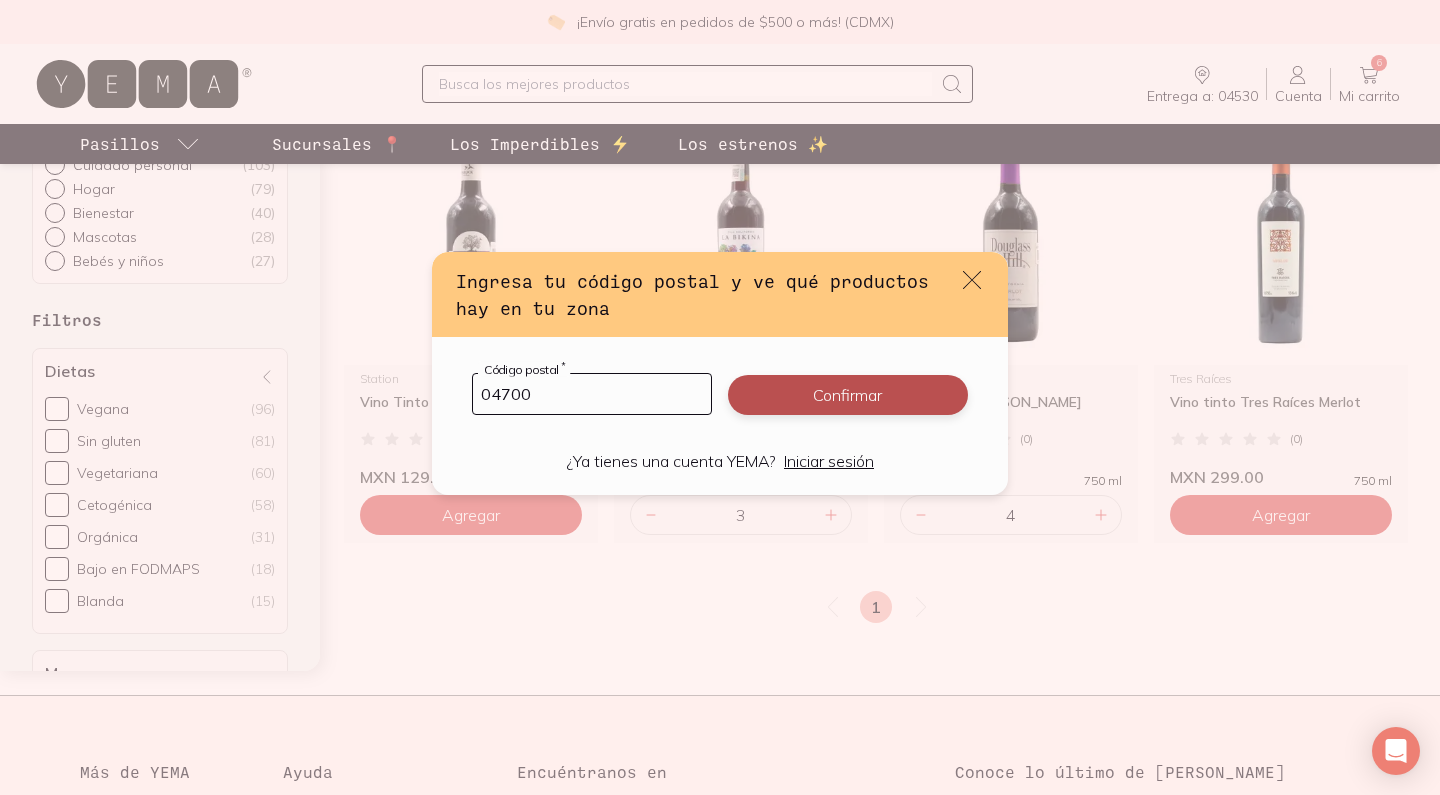 type on "04700" 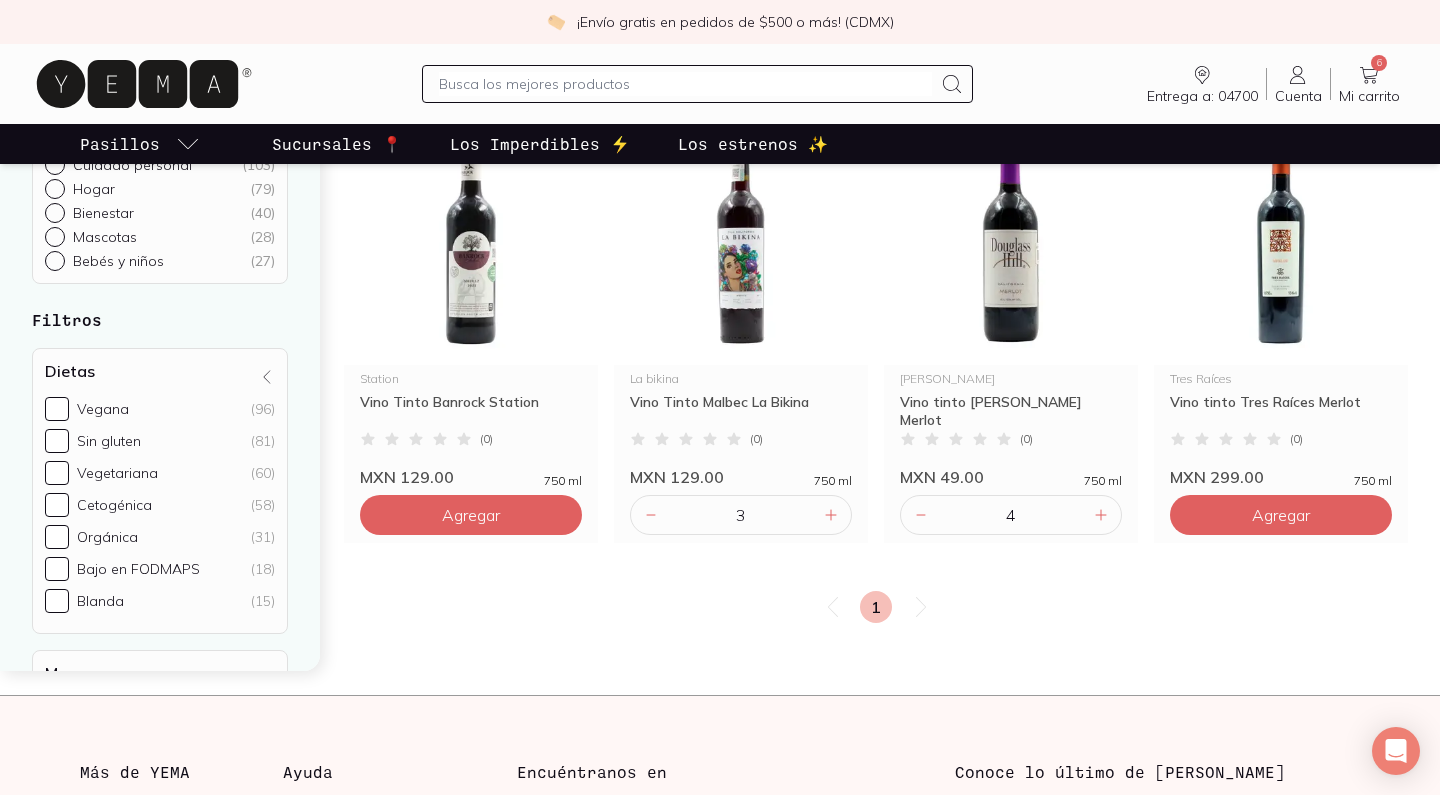 click on "6" at bounding box center (1379, 63) 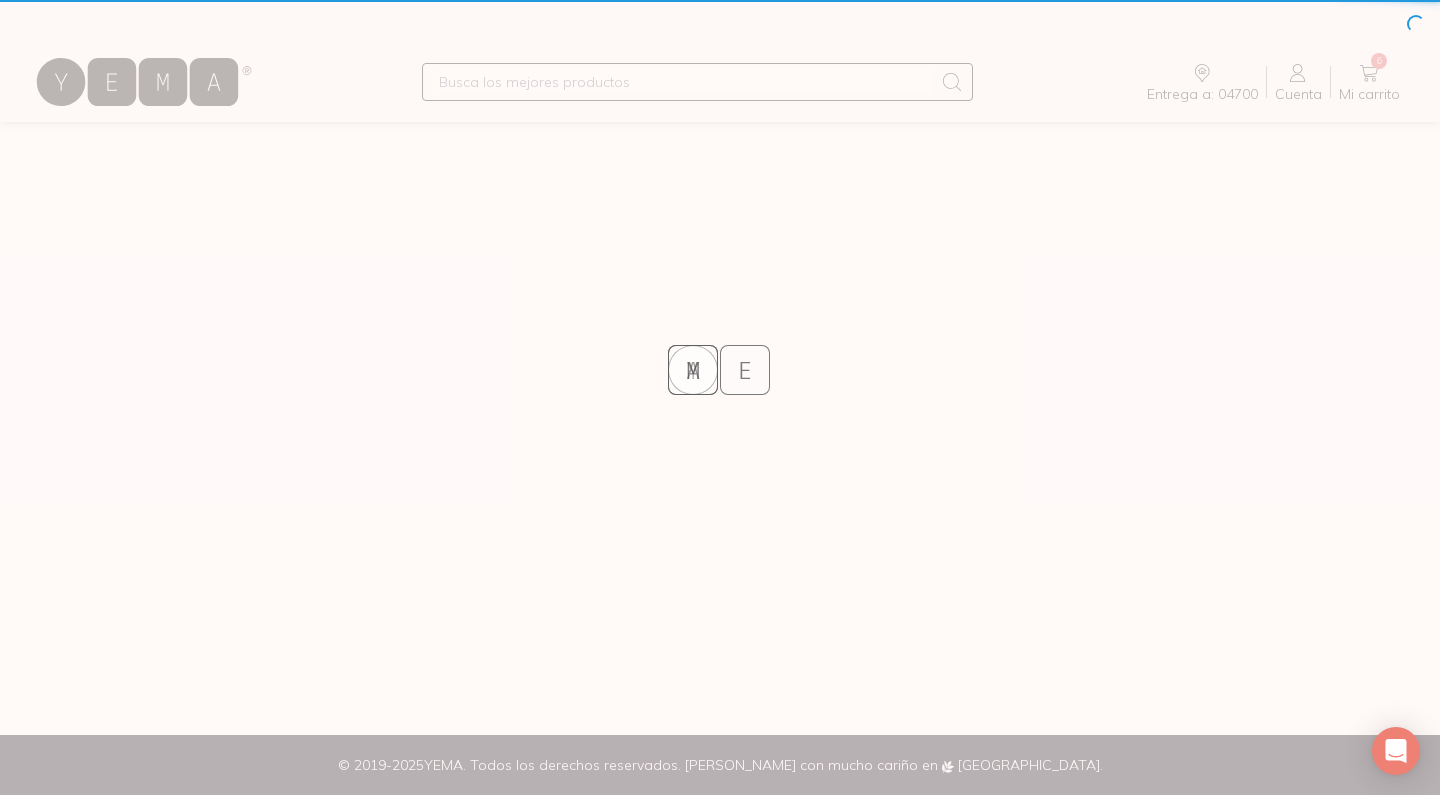 scroll, scrollTop: 0, scrollLeft: 0, axis: both 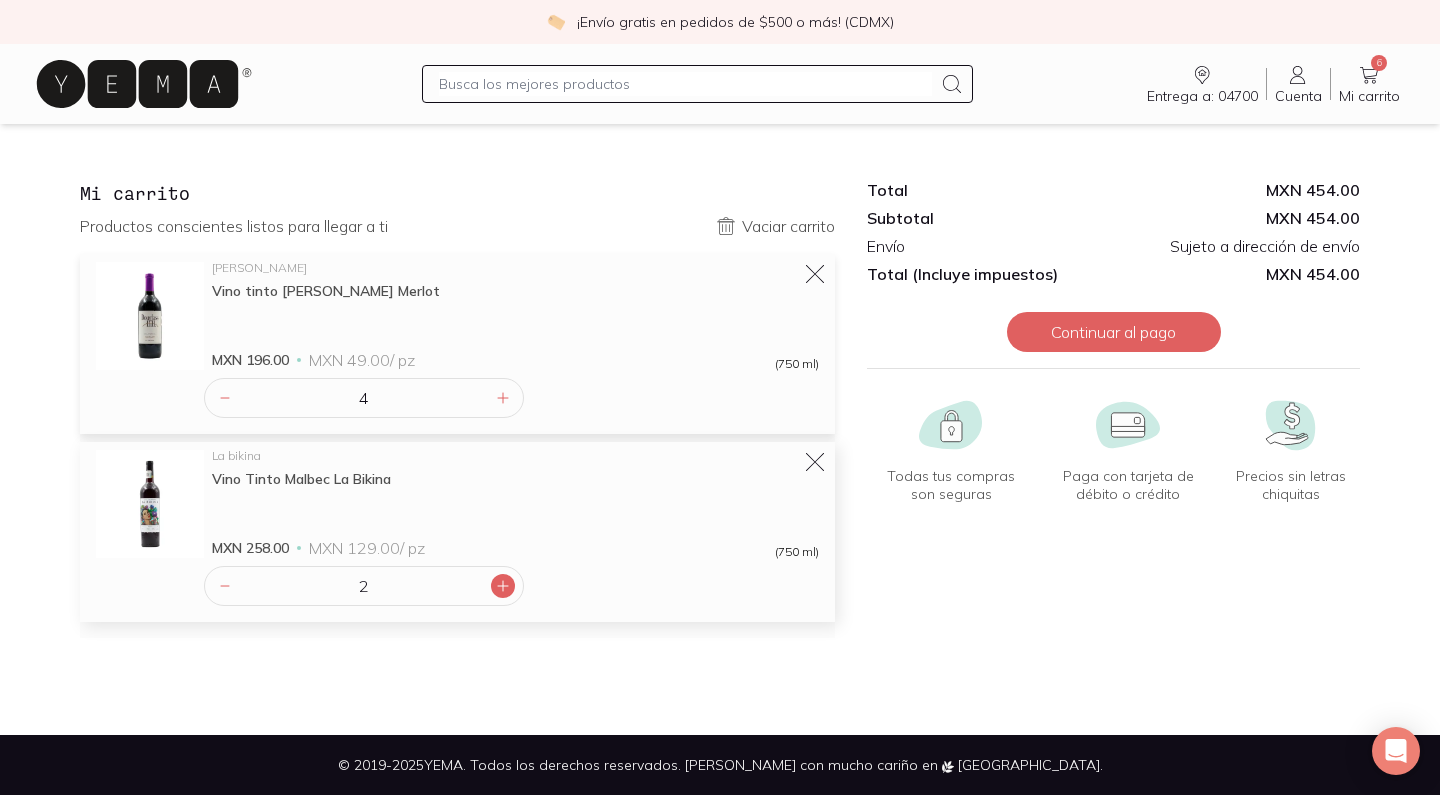 click 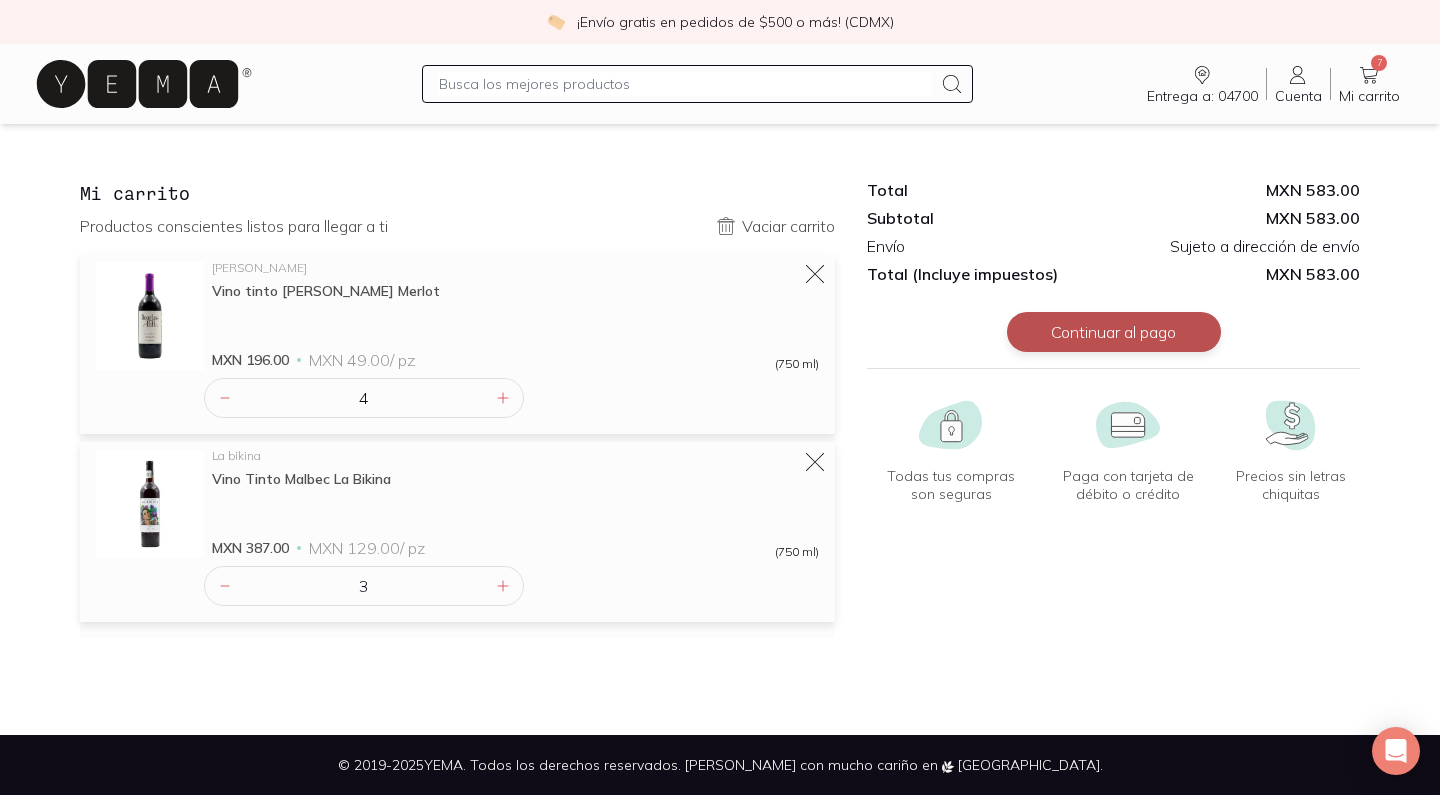 click on "Continuar al pago" at bounding box center (1114, 332) 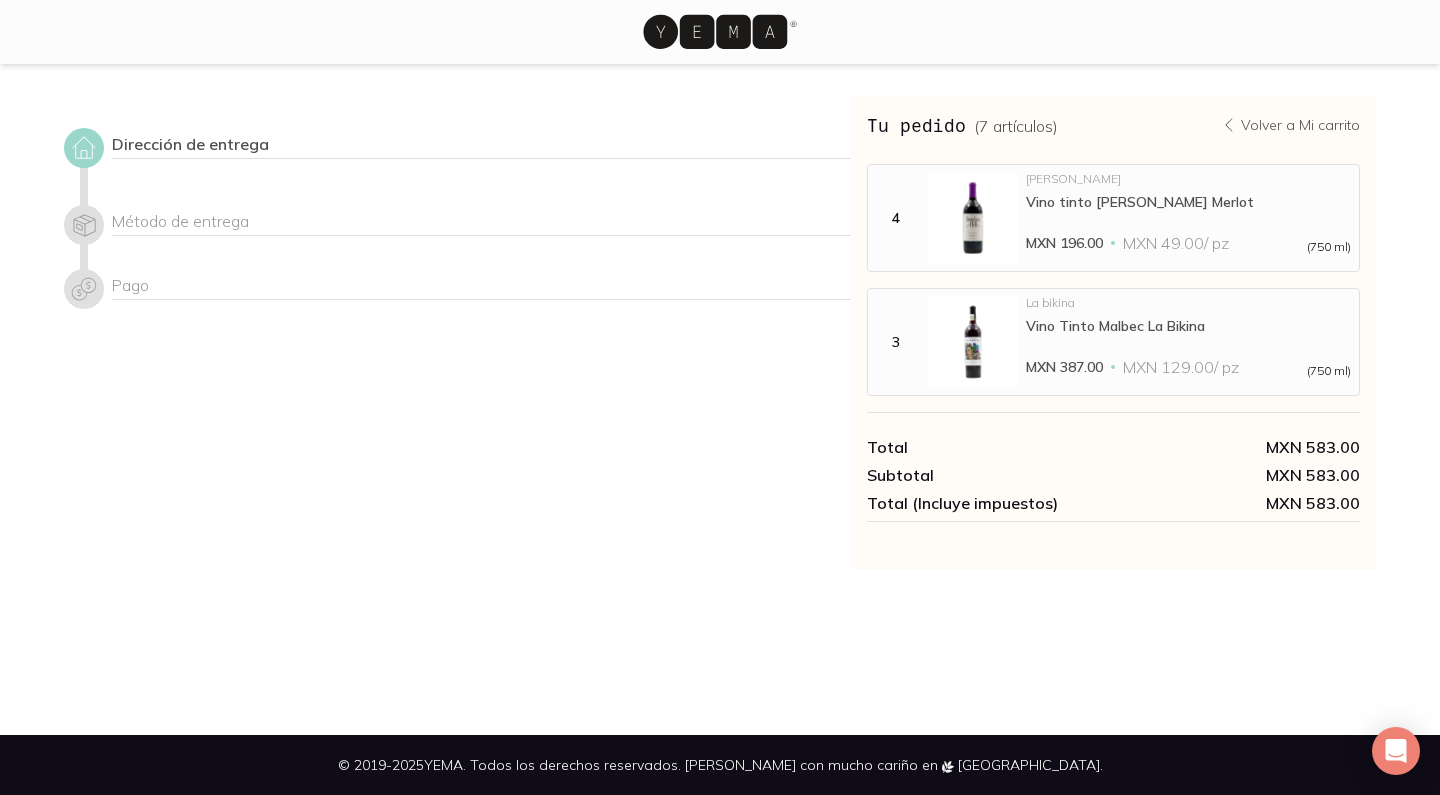 click 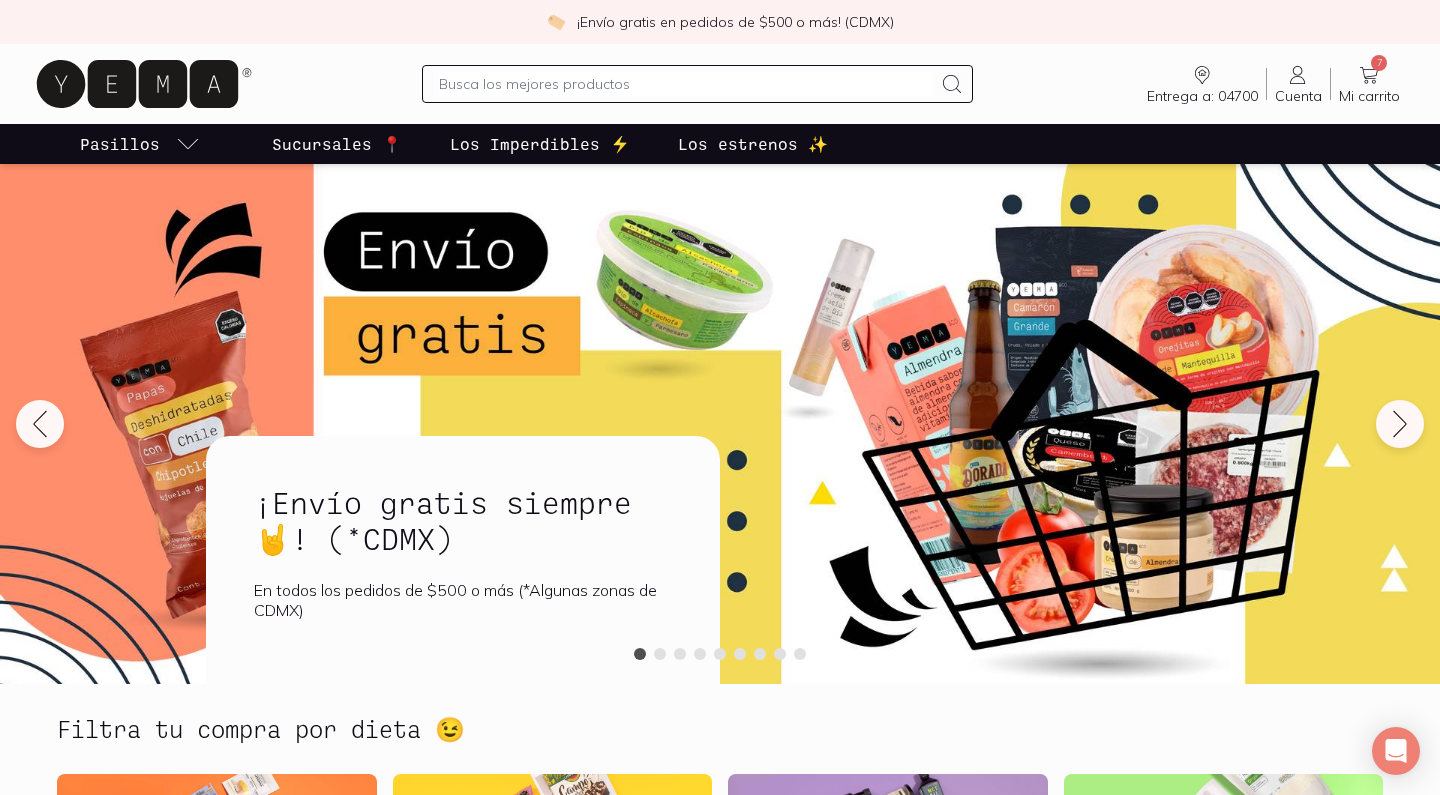click 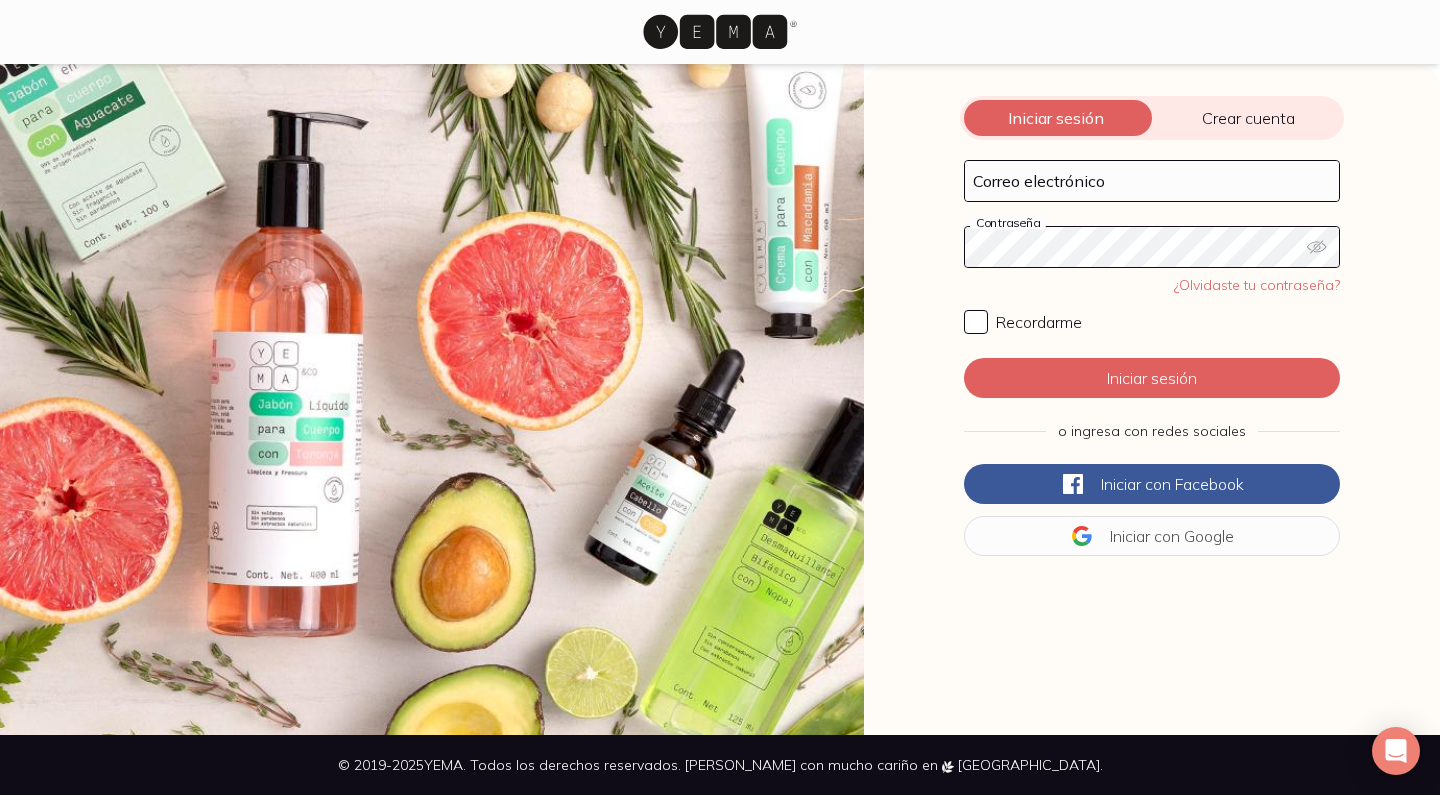 click on "Crear cuenta" at bounding box center [1248, 118] 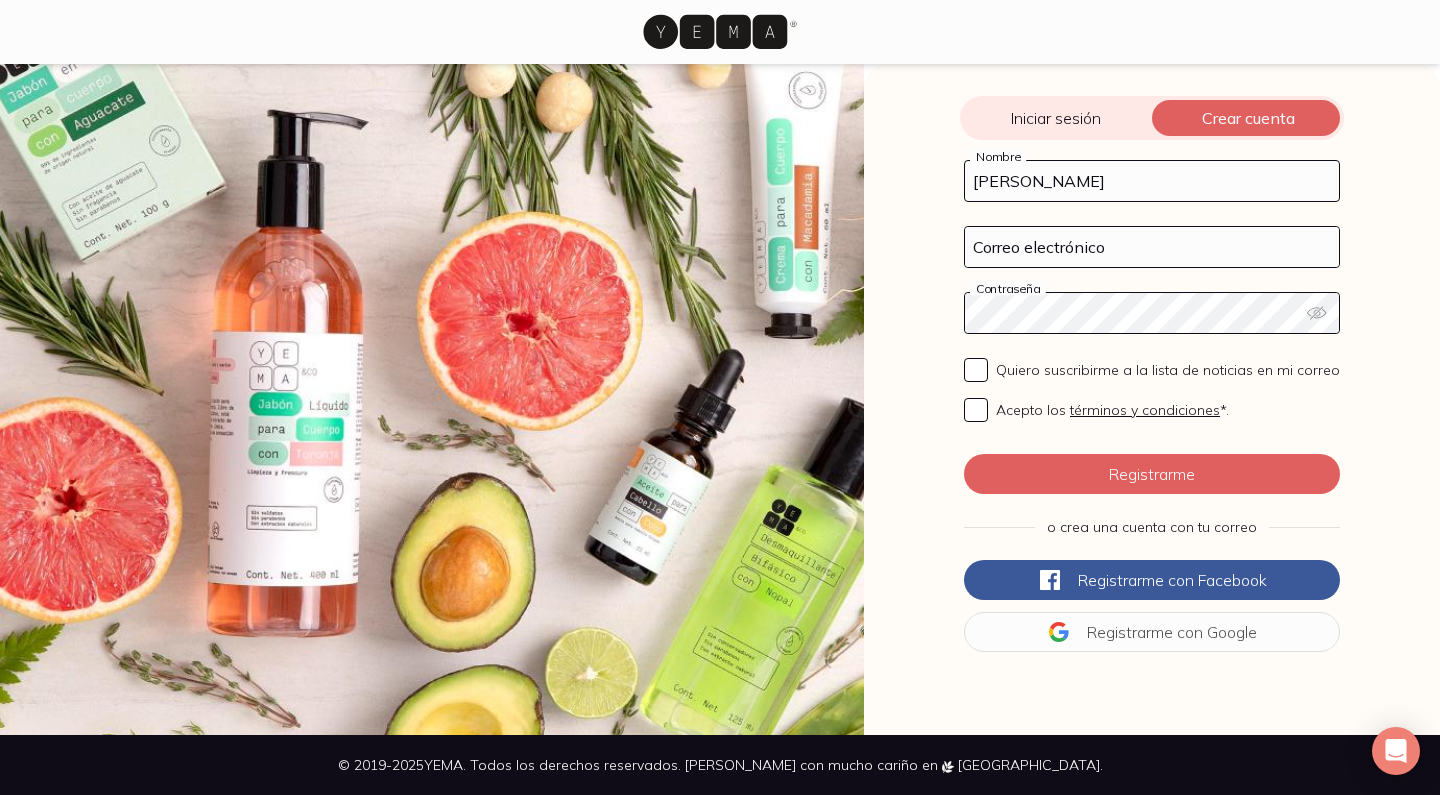 type on "[PERSON_NAME]" 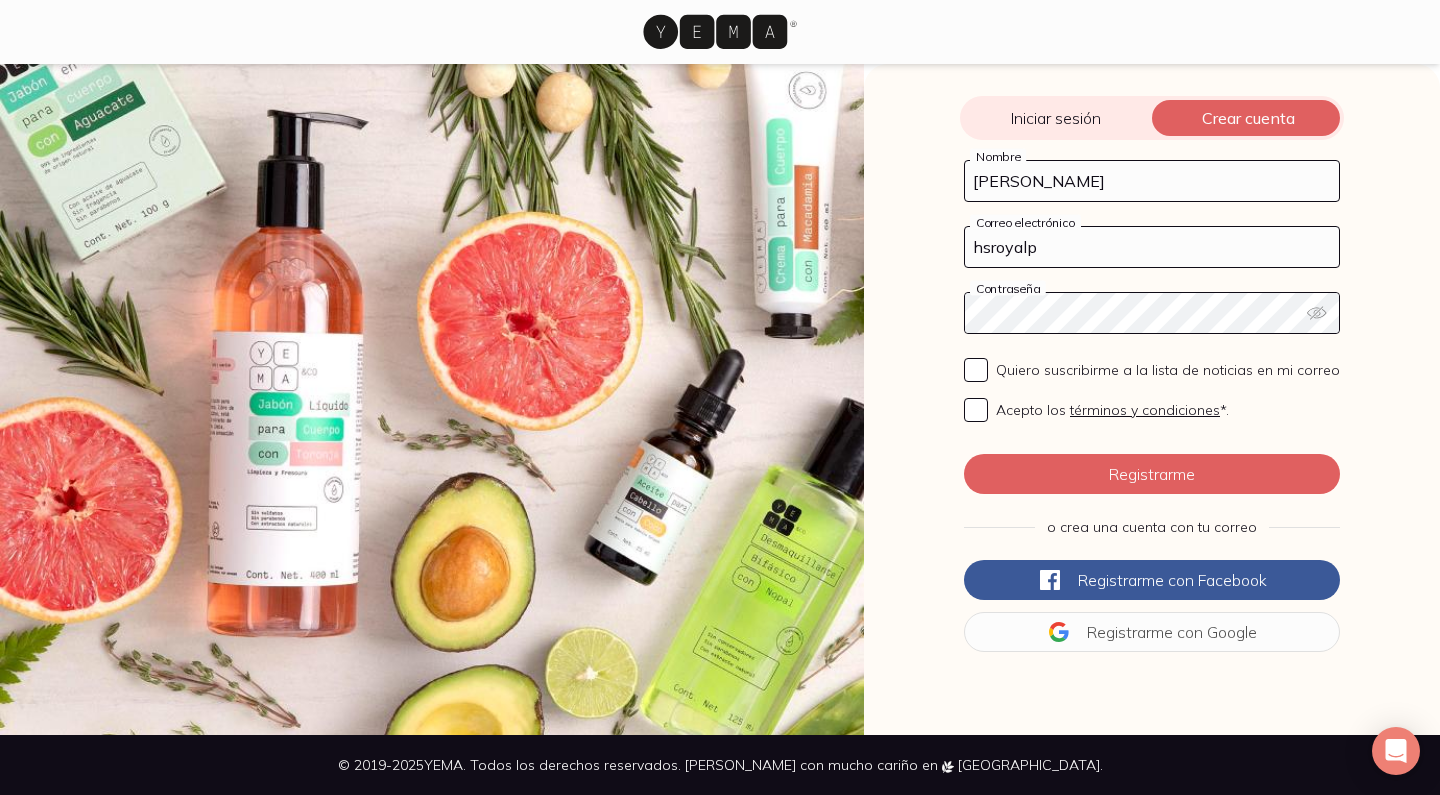 type on "hsroyalp" 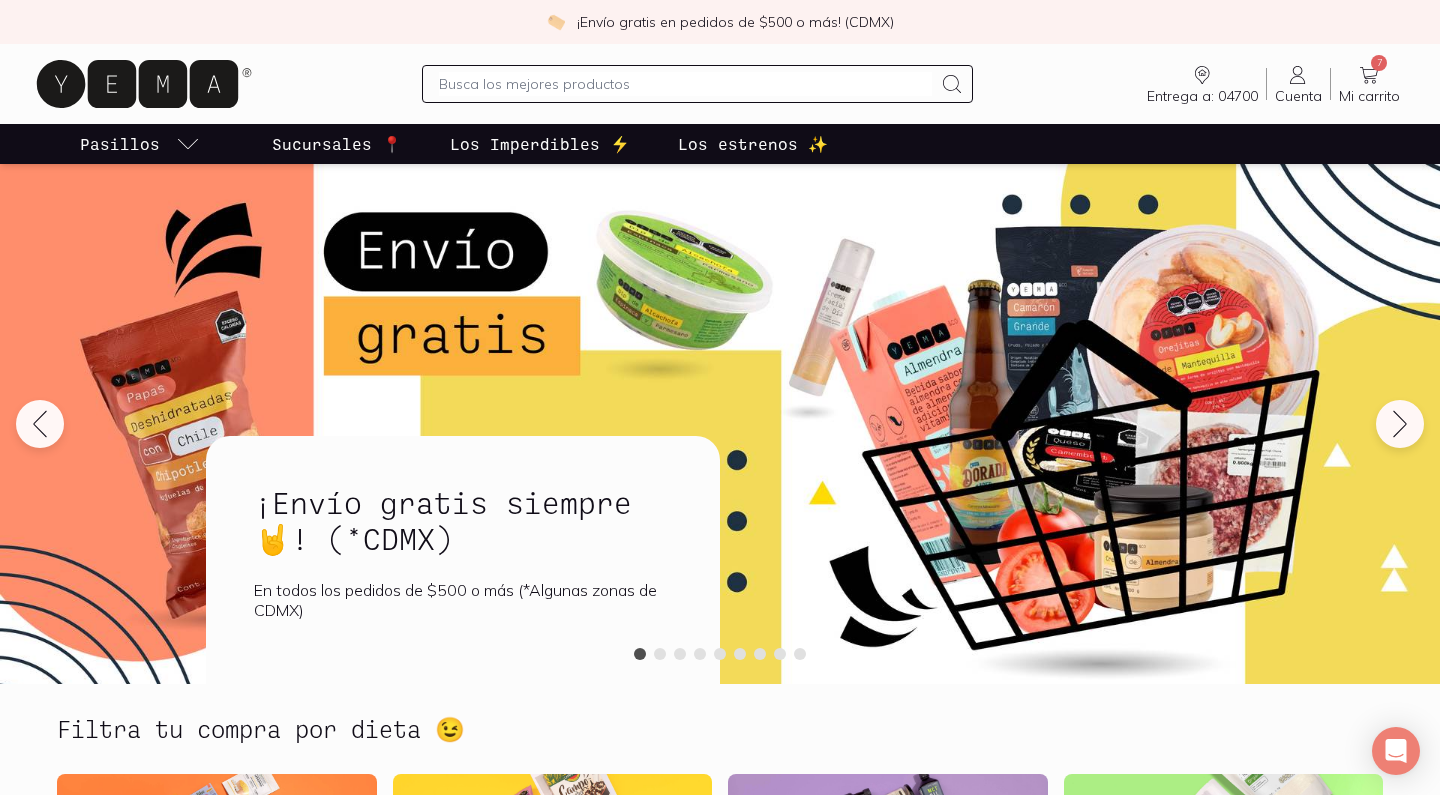 click 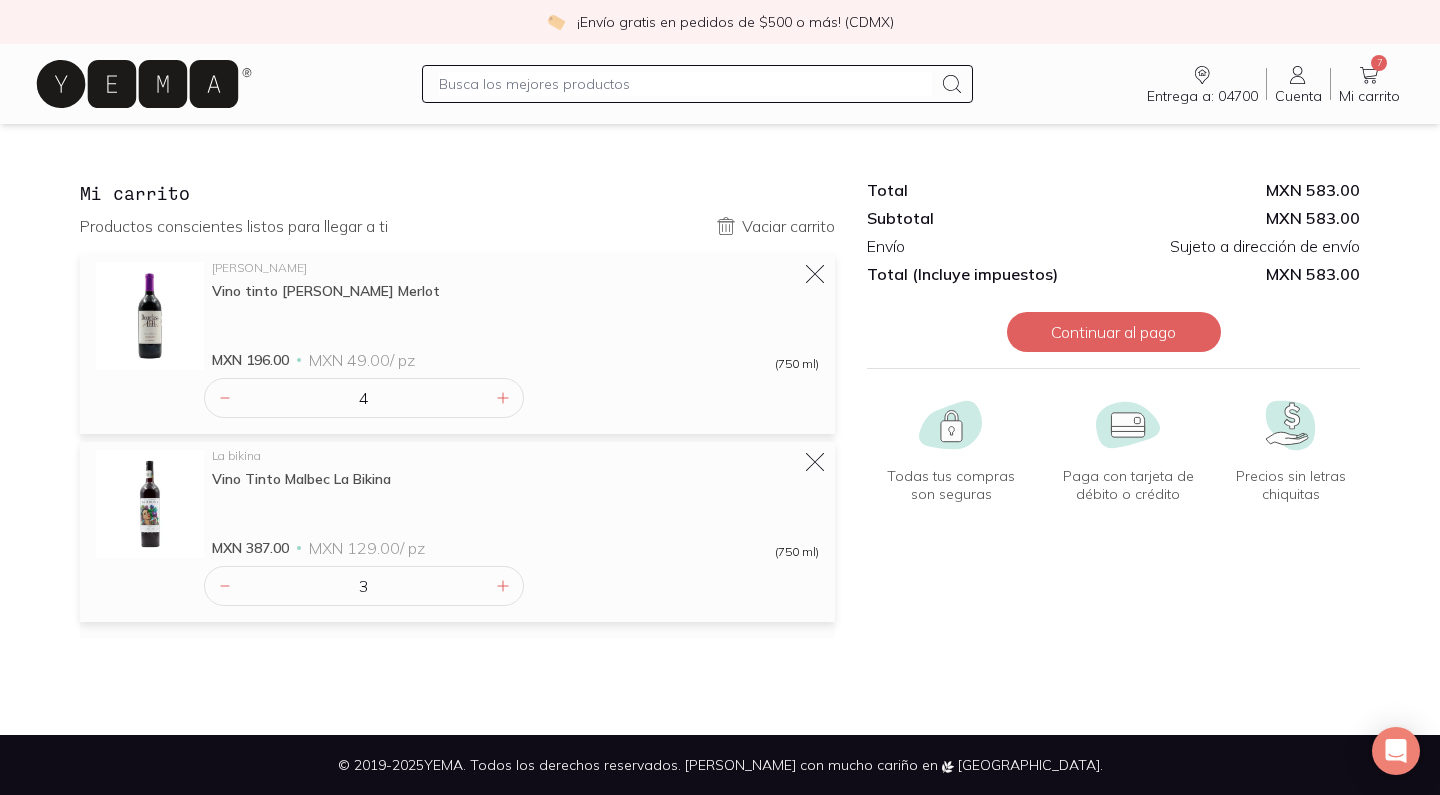 scroll, scrollTop: 0, scrollLeft: 0, axis: both 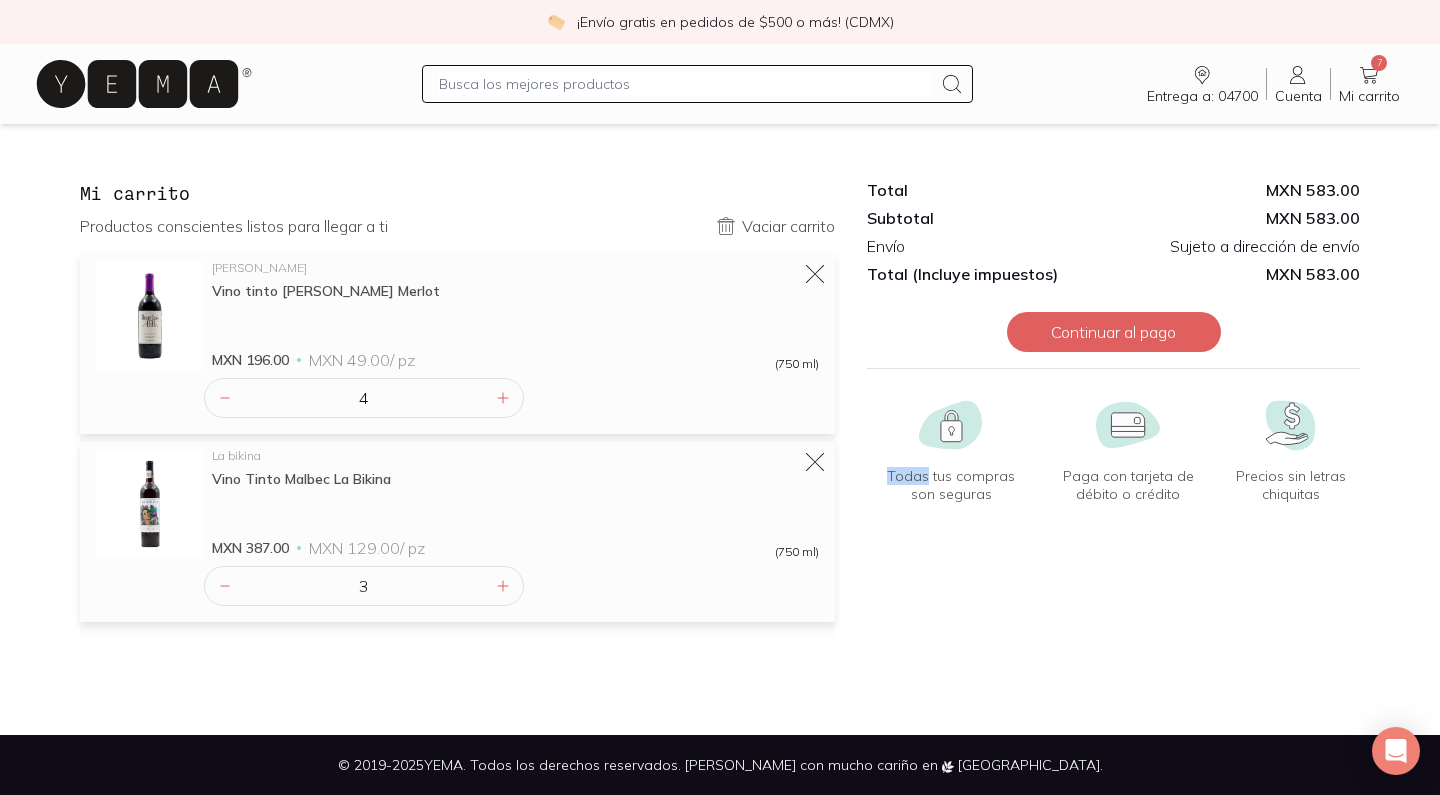 click 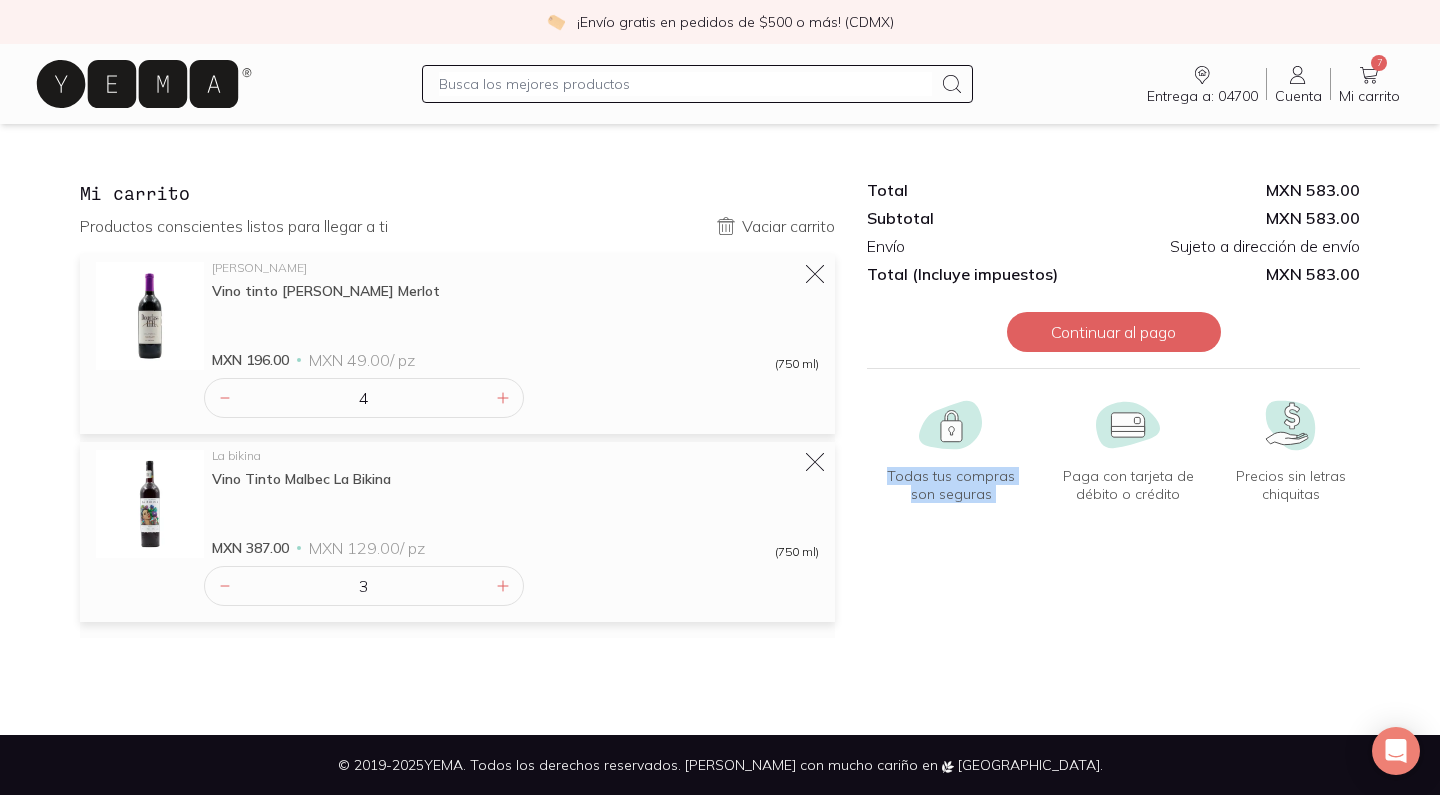 click 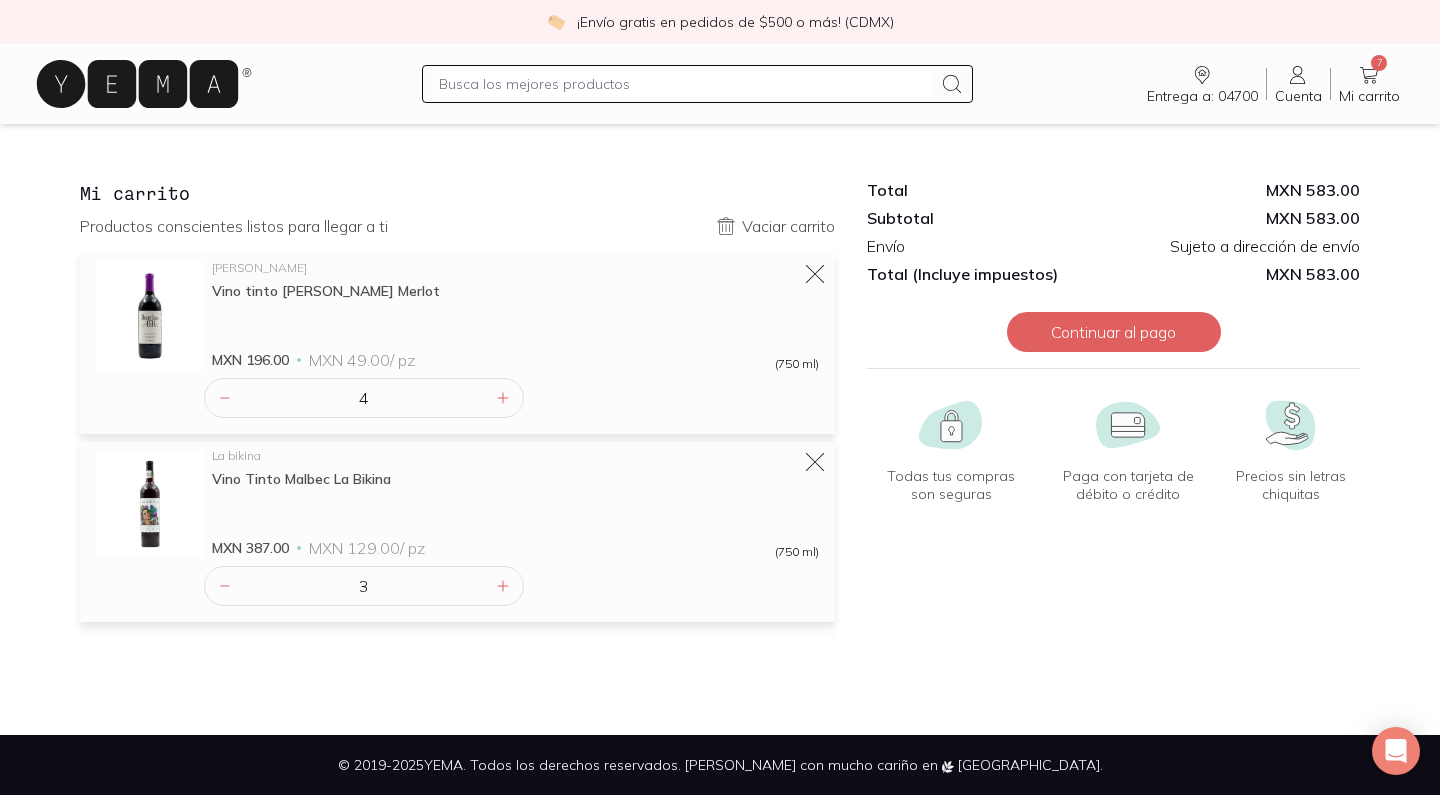 click on "¡Envío gratis en pedidos de $500 o más! (CDMX)" at bounding box center (735, 22) 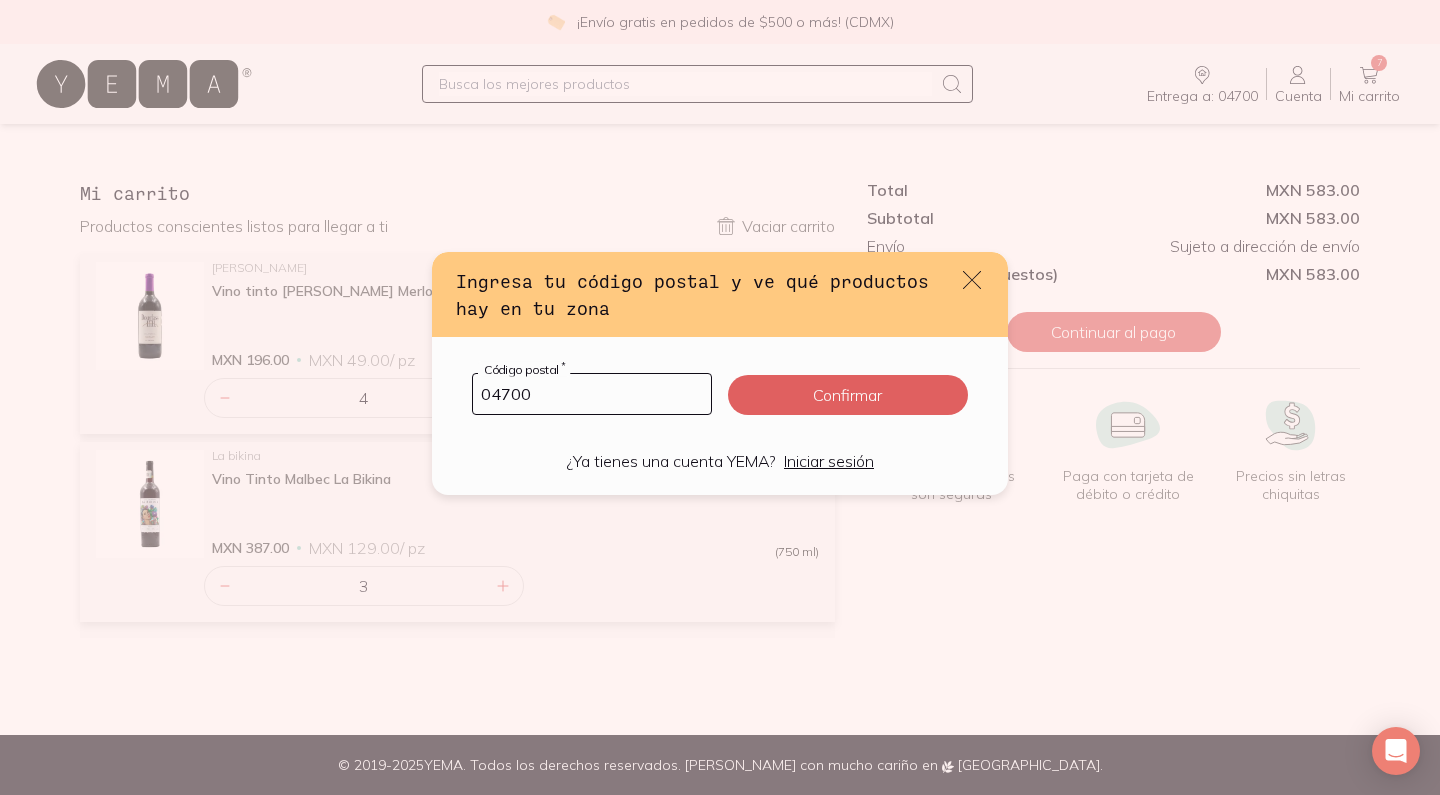 click on "Iniciar sesión" at bounding box center [829, 461] 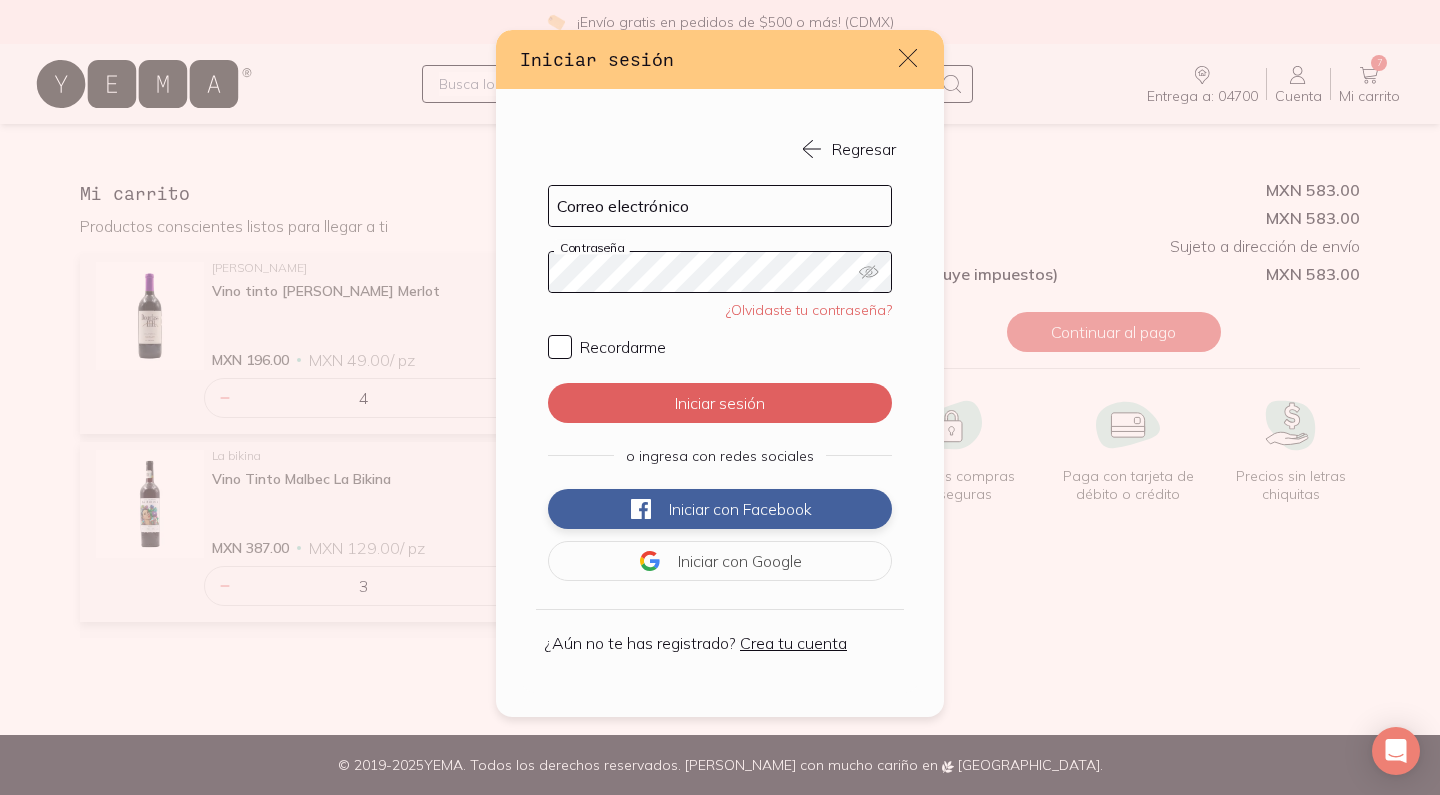 click on "Iniciar con Facebook" at bounding box center [720, 509] 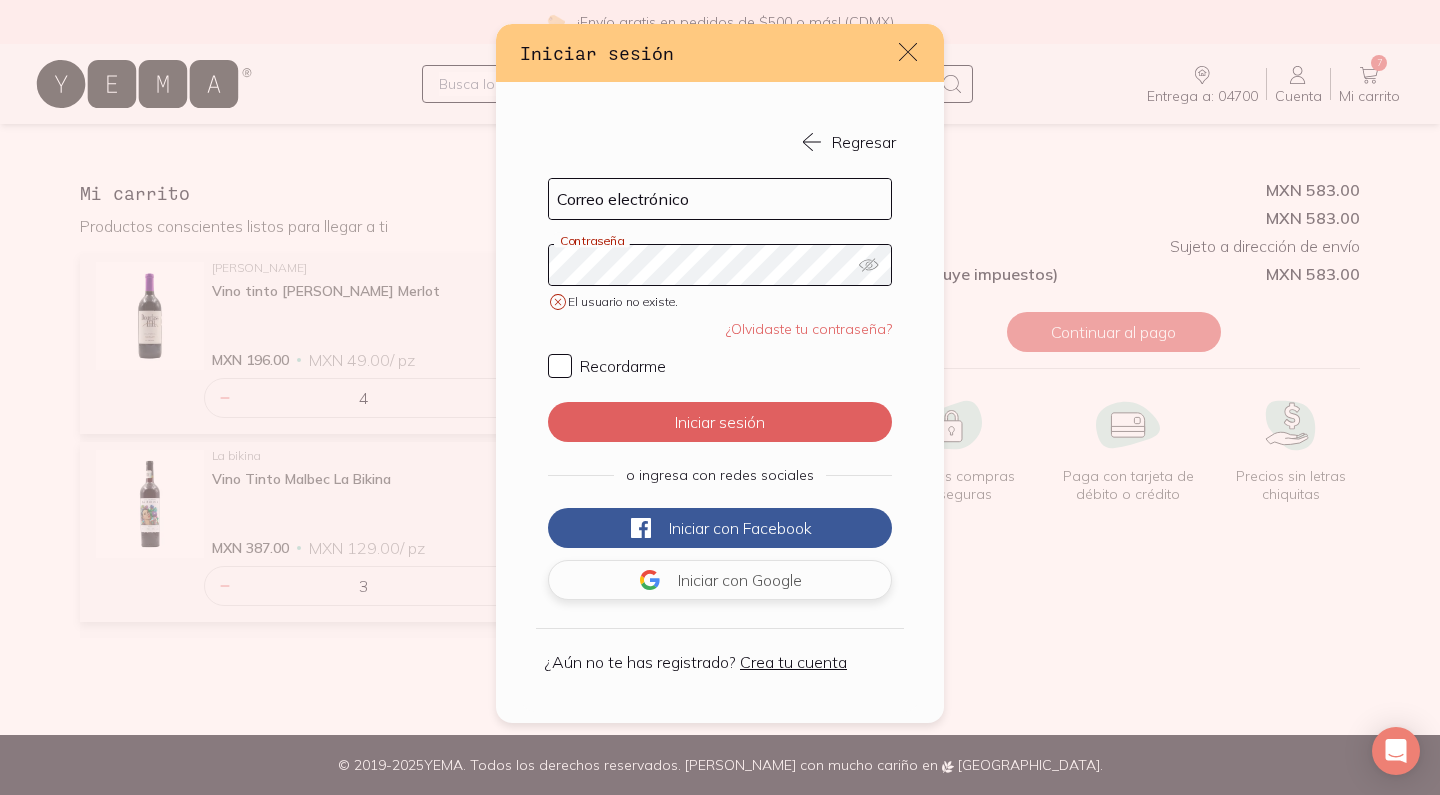 click on "Iniciar con" at bounding box center (713, 580) 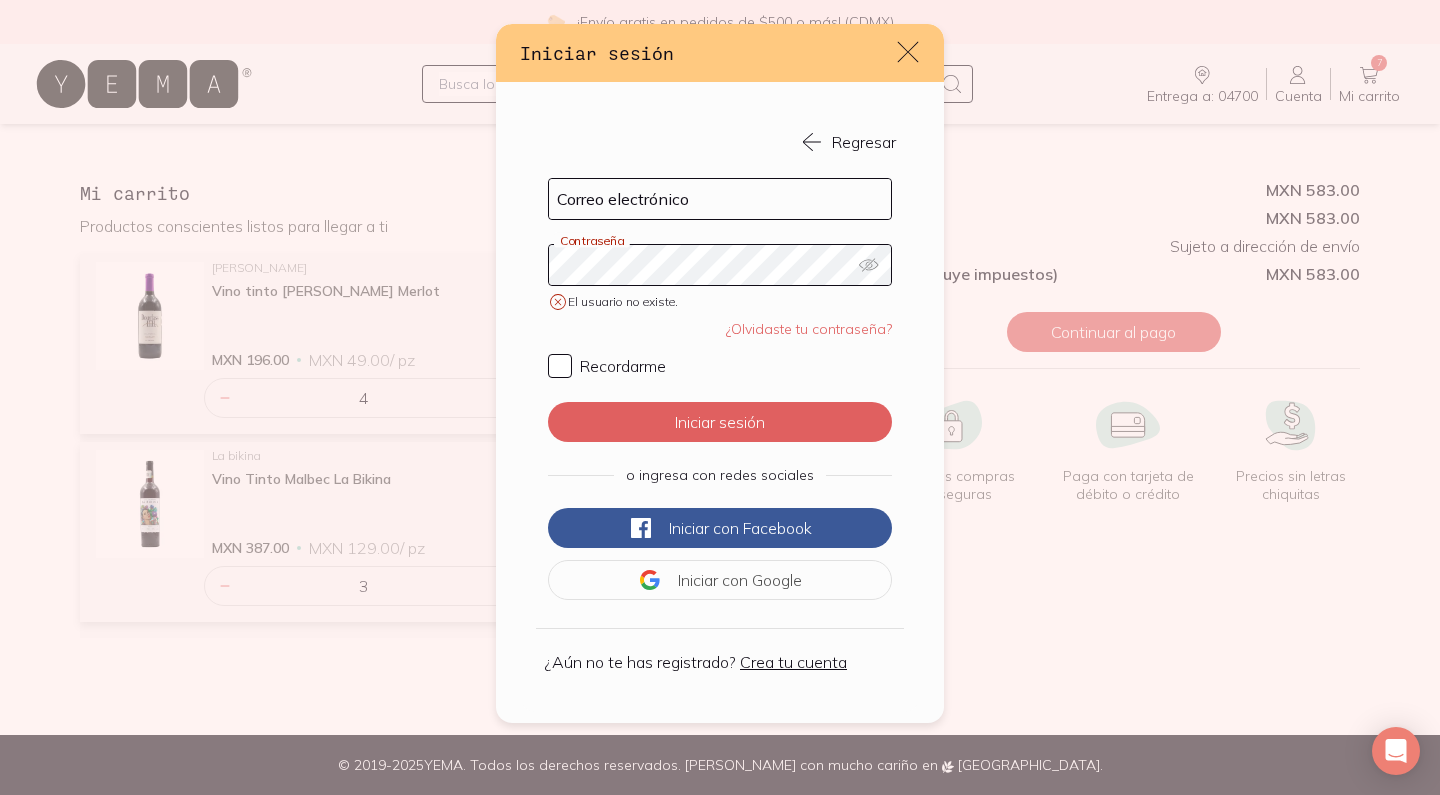 click 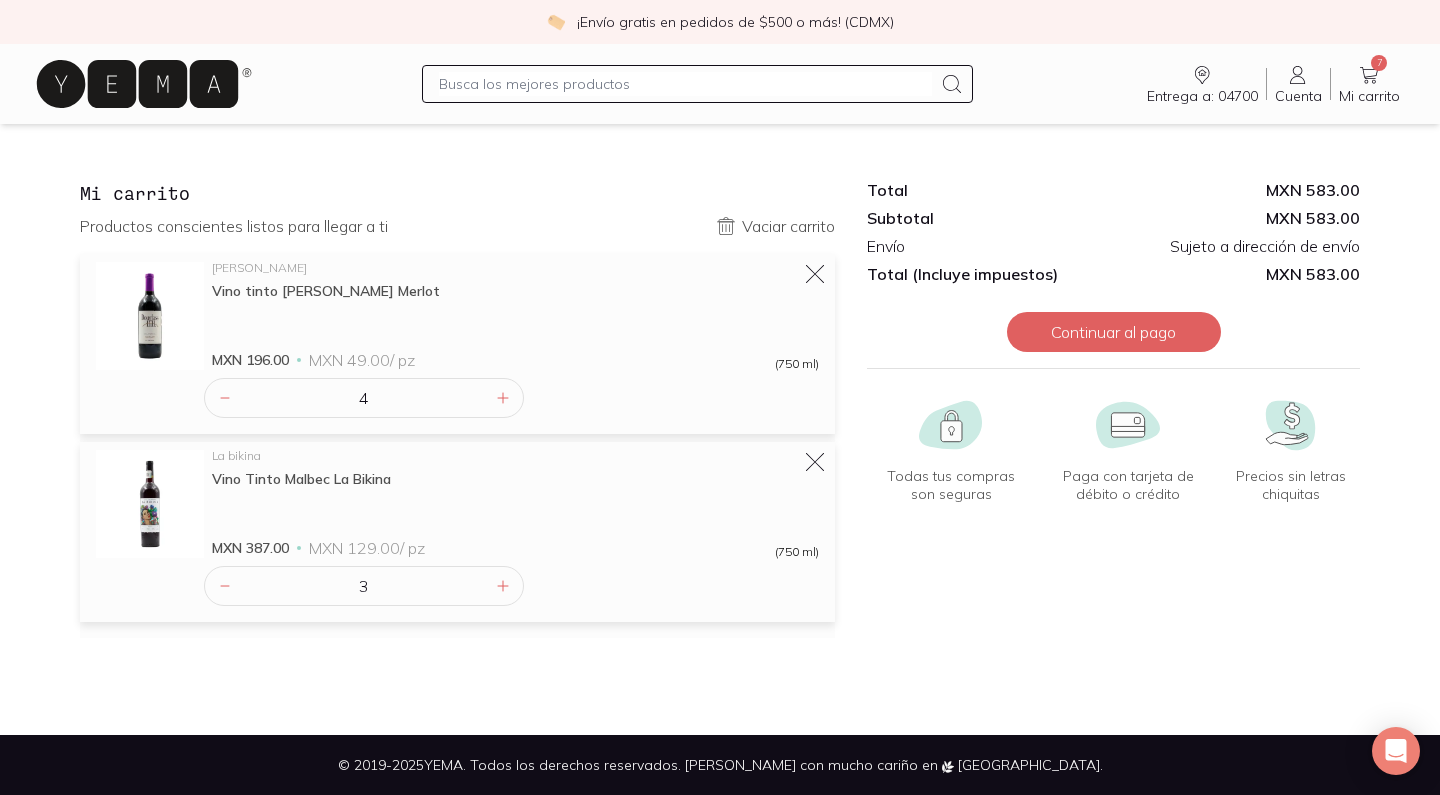 click on "Mi carrito Productos conscientes listos para llegar a ti Vaciar carrito [PERSON_NAME] Vino tinto [PERSON_NAME] Merlot MXN 196.00 MXN 49.00  / pz (750 ml) 4 La bikina Vino Tinto Malbec La Bikina MXN 387.00 MXN 129.00  / pz (750 ml) 3 Vaciar carrito Total MXN 583.00 Subtotal MXN 583.00 Envío Sujeto a dirección de envío Total (Incluye impuestos) MXN 583.00 Continuar al pago Todas tus compras son seguras Compras seguras Paga con tarjeta de débito o crédito Pagos con tarjeta Precios sin letras chiquitas Precios honestos Total      MXN 583.00 Continuar al pago" at bounding box center [720, 409] 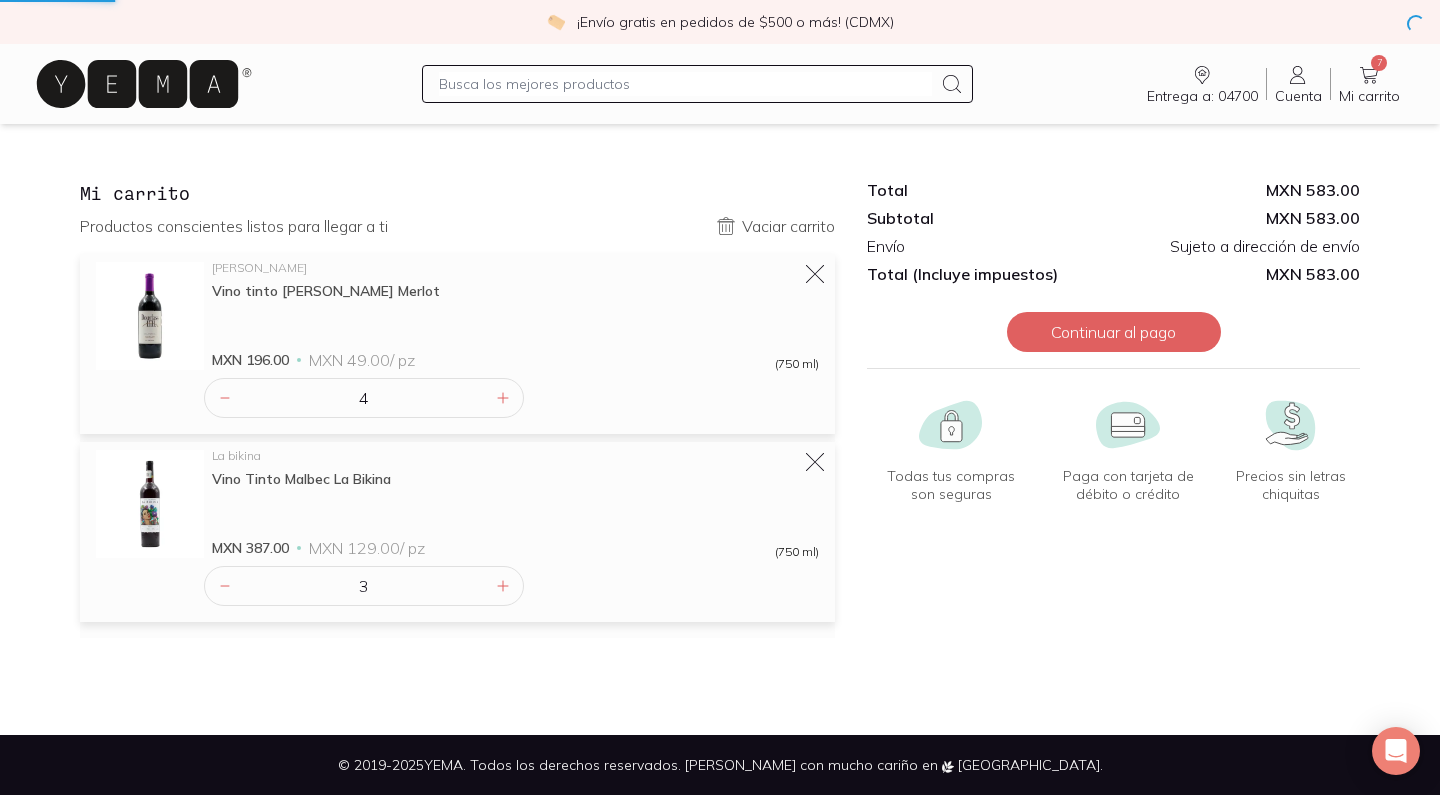 click 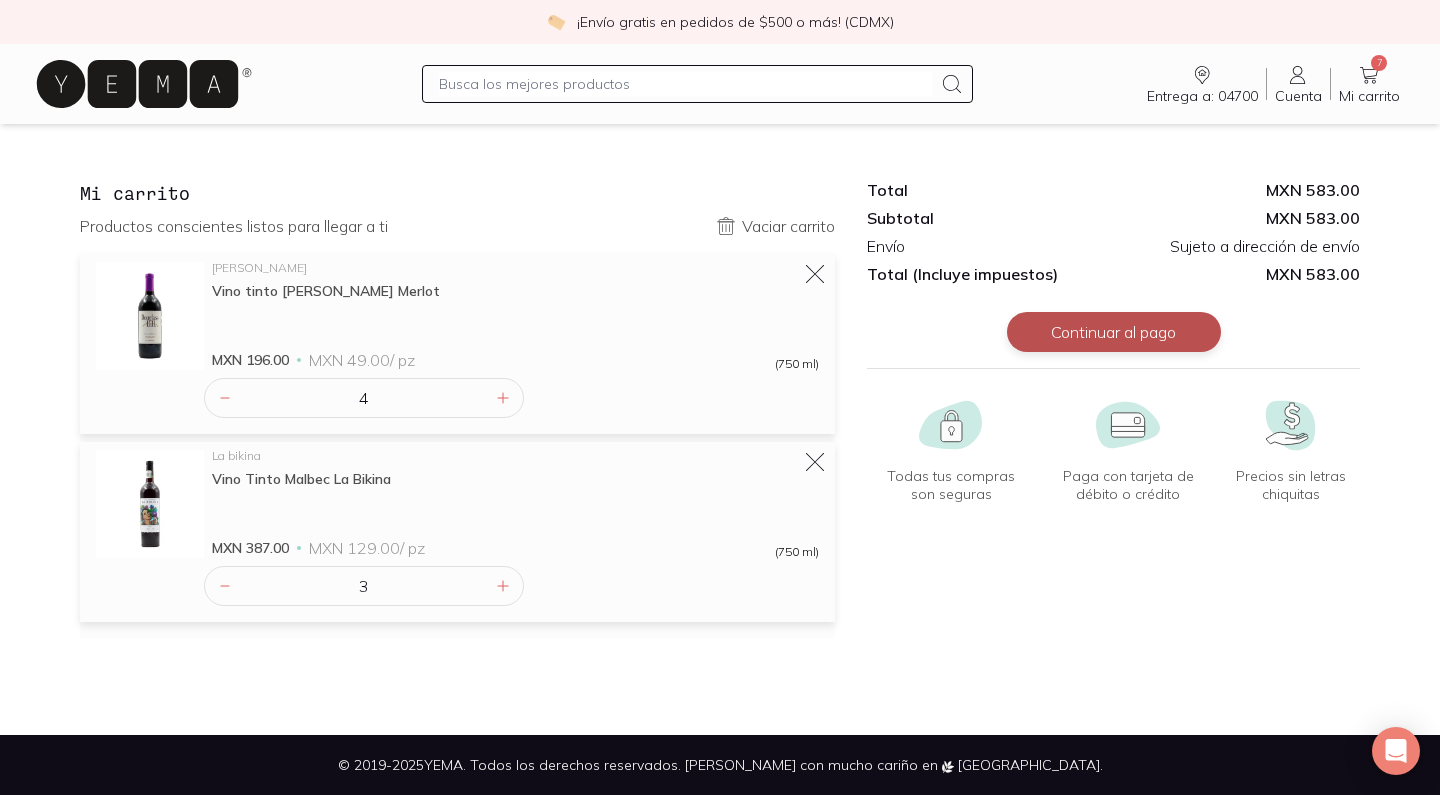 click on "Continuar al pago" at bounding box center (1114, 332) 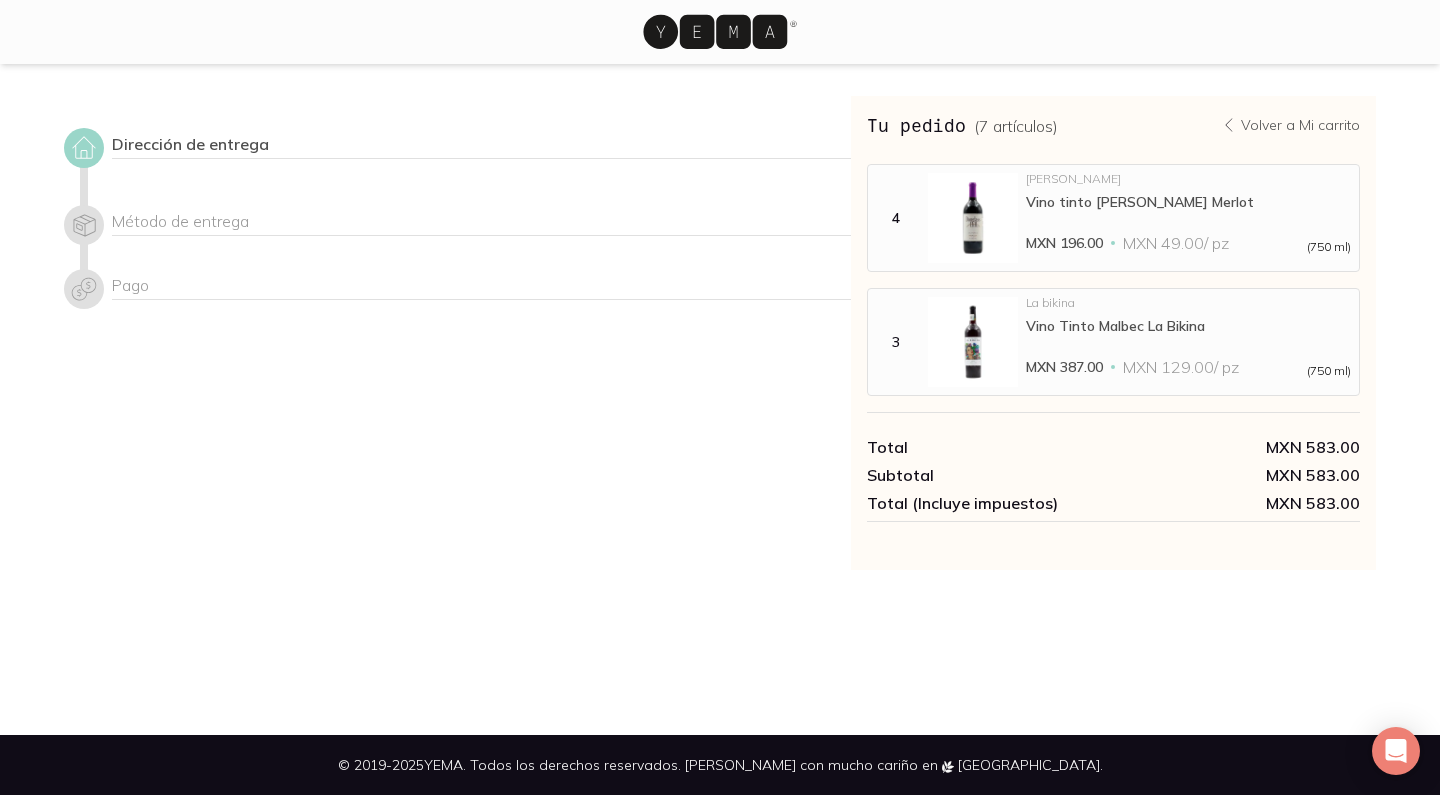 click on "Dirección de entrega" at bounding box center [481, 146] 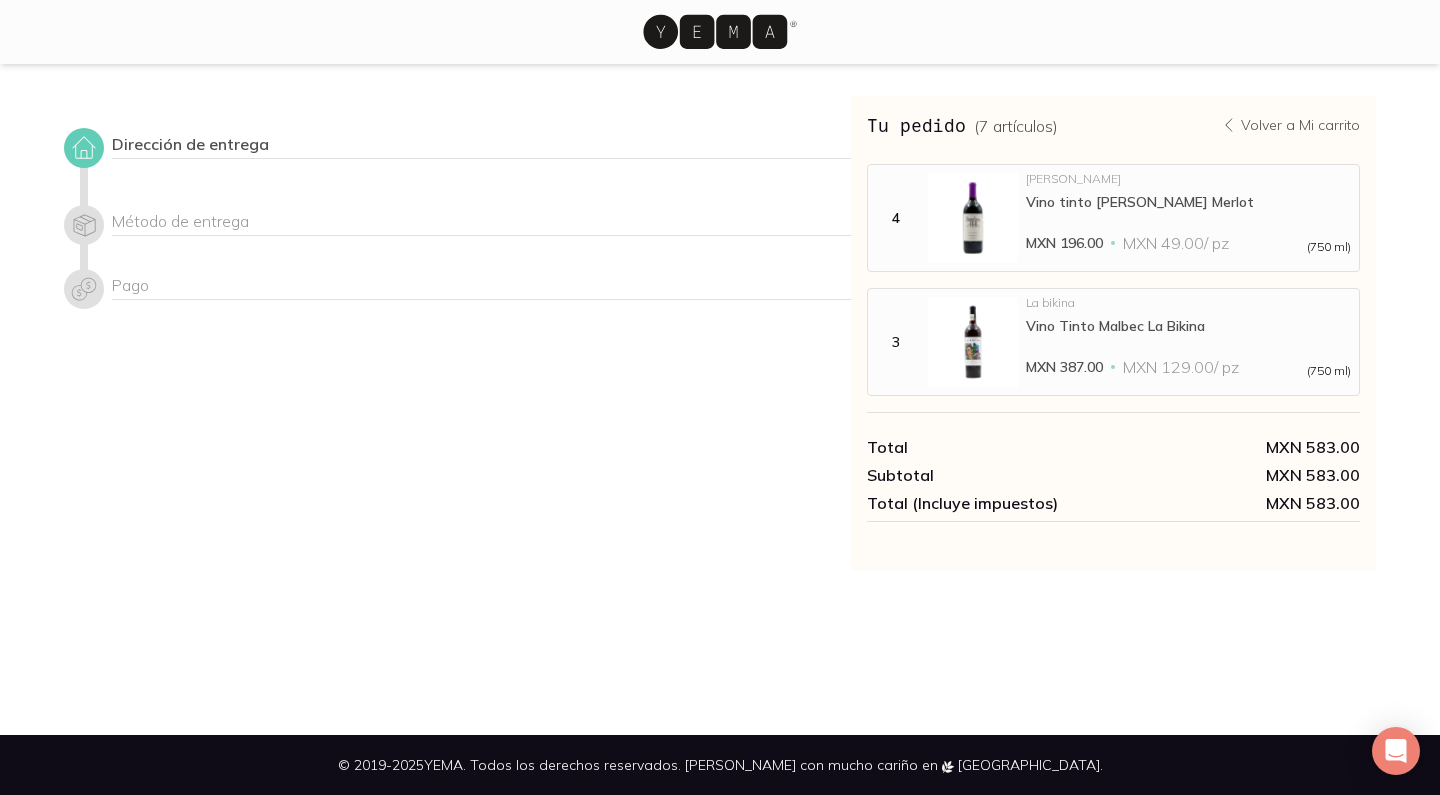 click 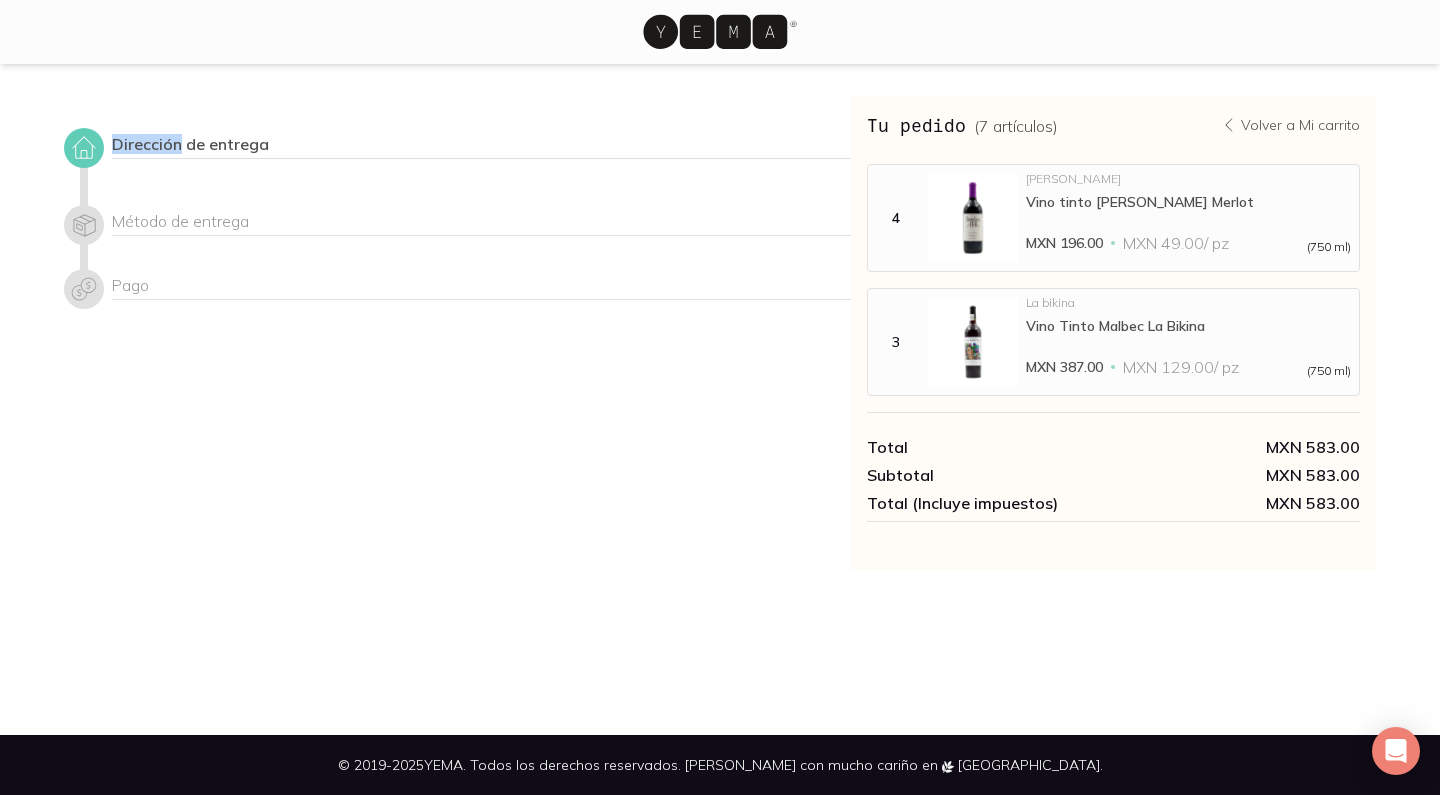 click 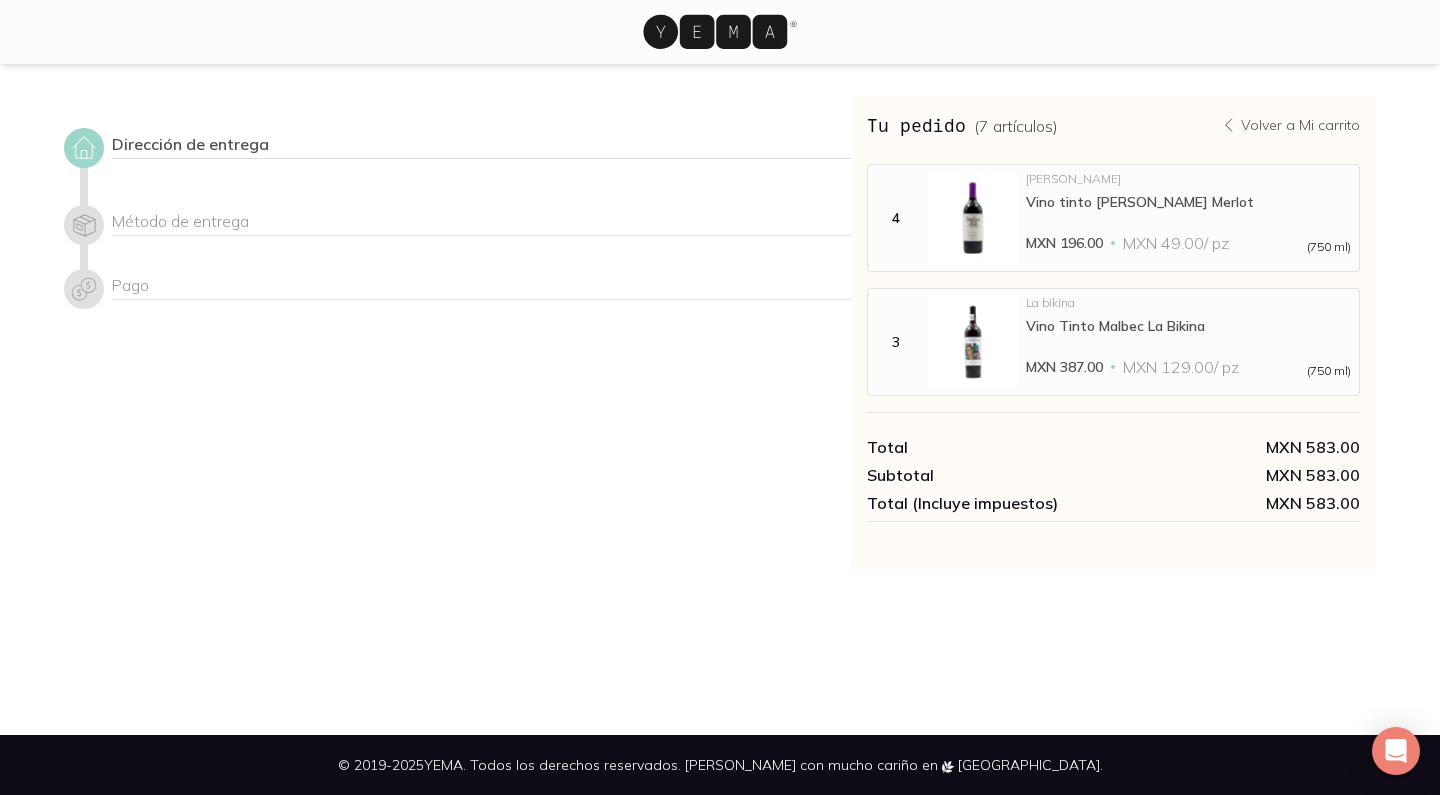 click on "Dirección de entrega" at bounding box center [481, 146] 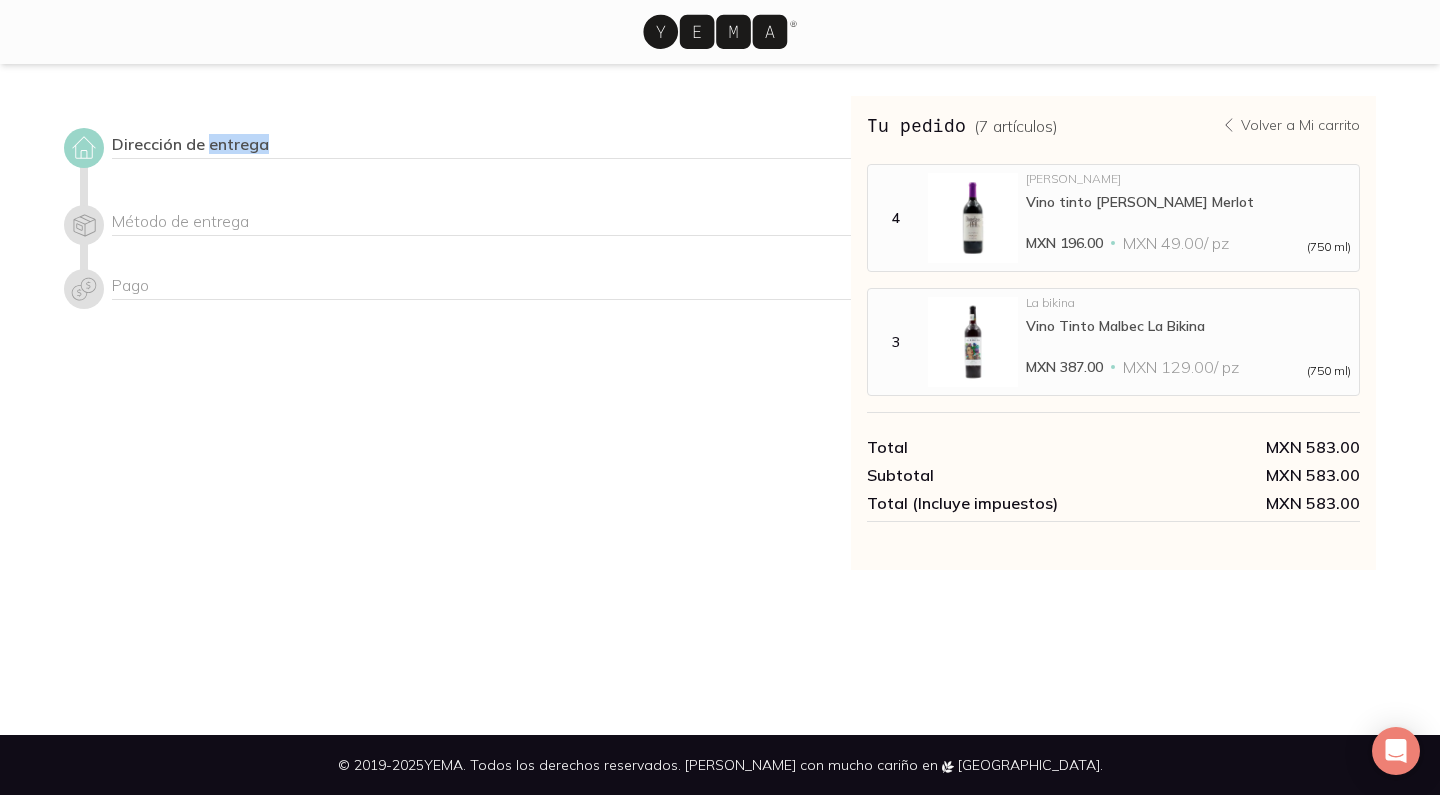 click on "Dirección de entrega" at bounding box center [481, 146] 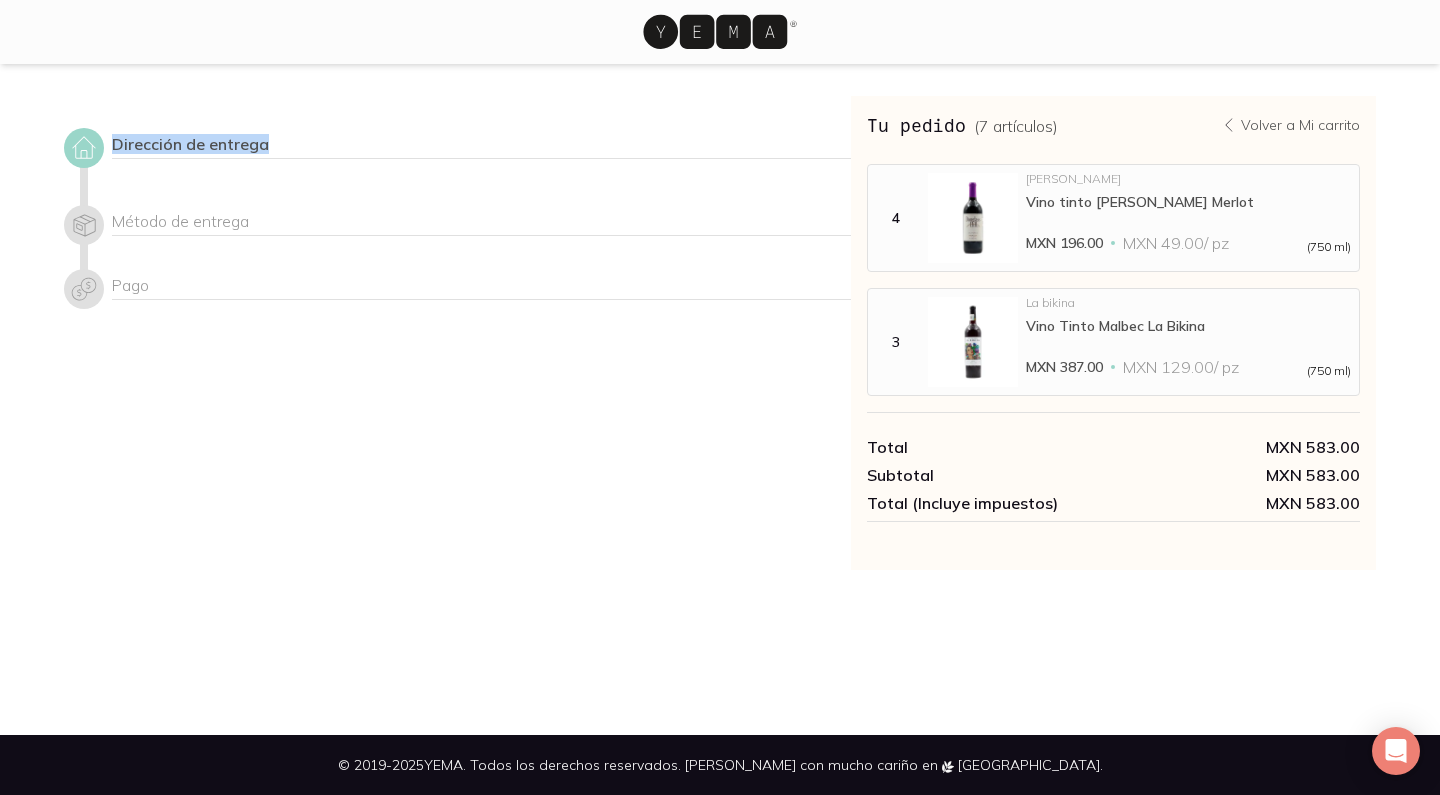 click on "Dirección de entrega" at bounding box center [481, 146] 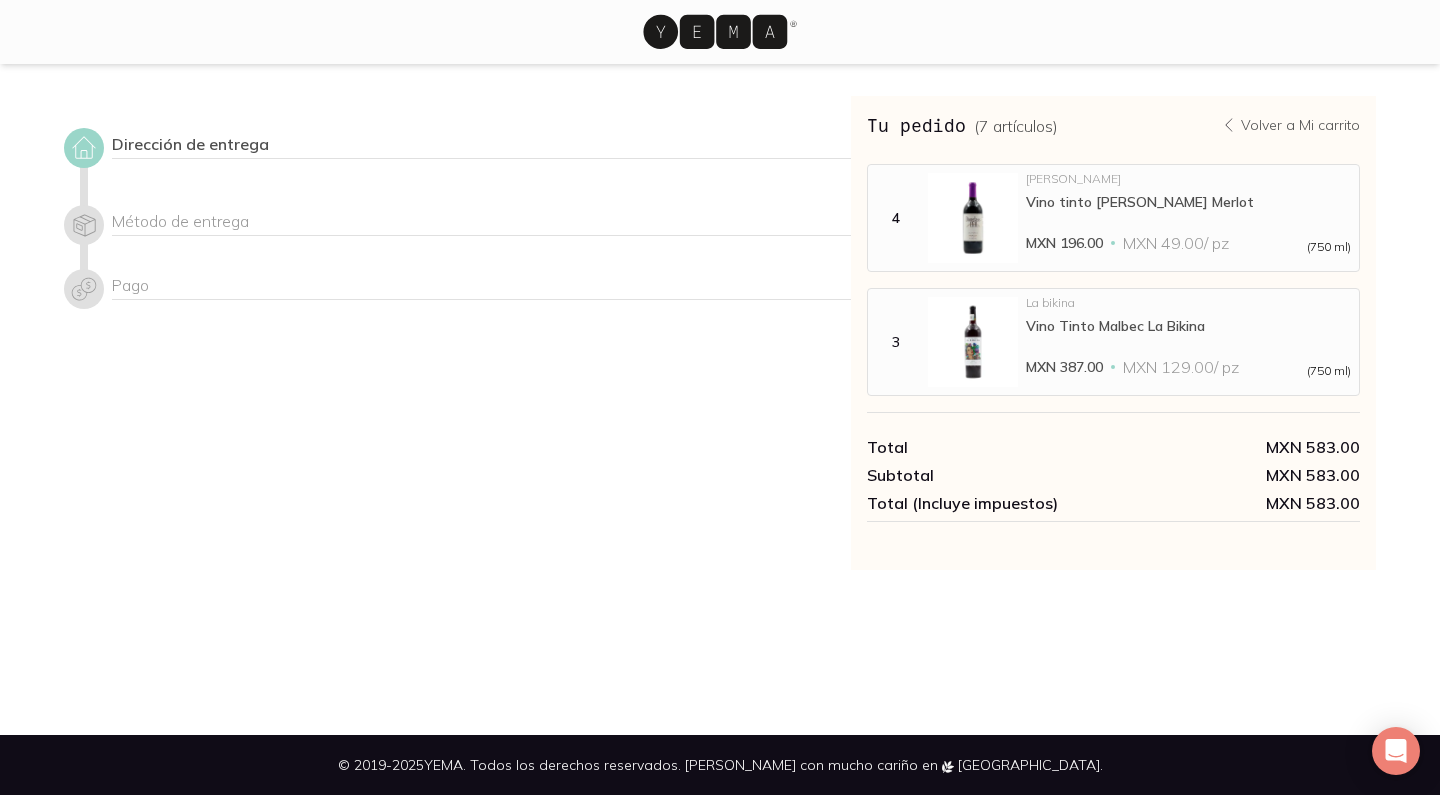 click on "Dirección de entrega" at bounding box center (481, 146) 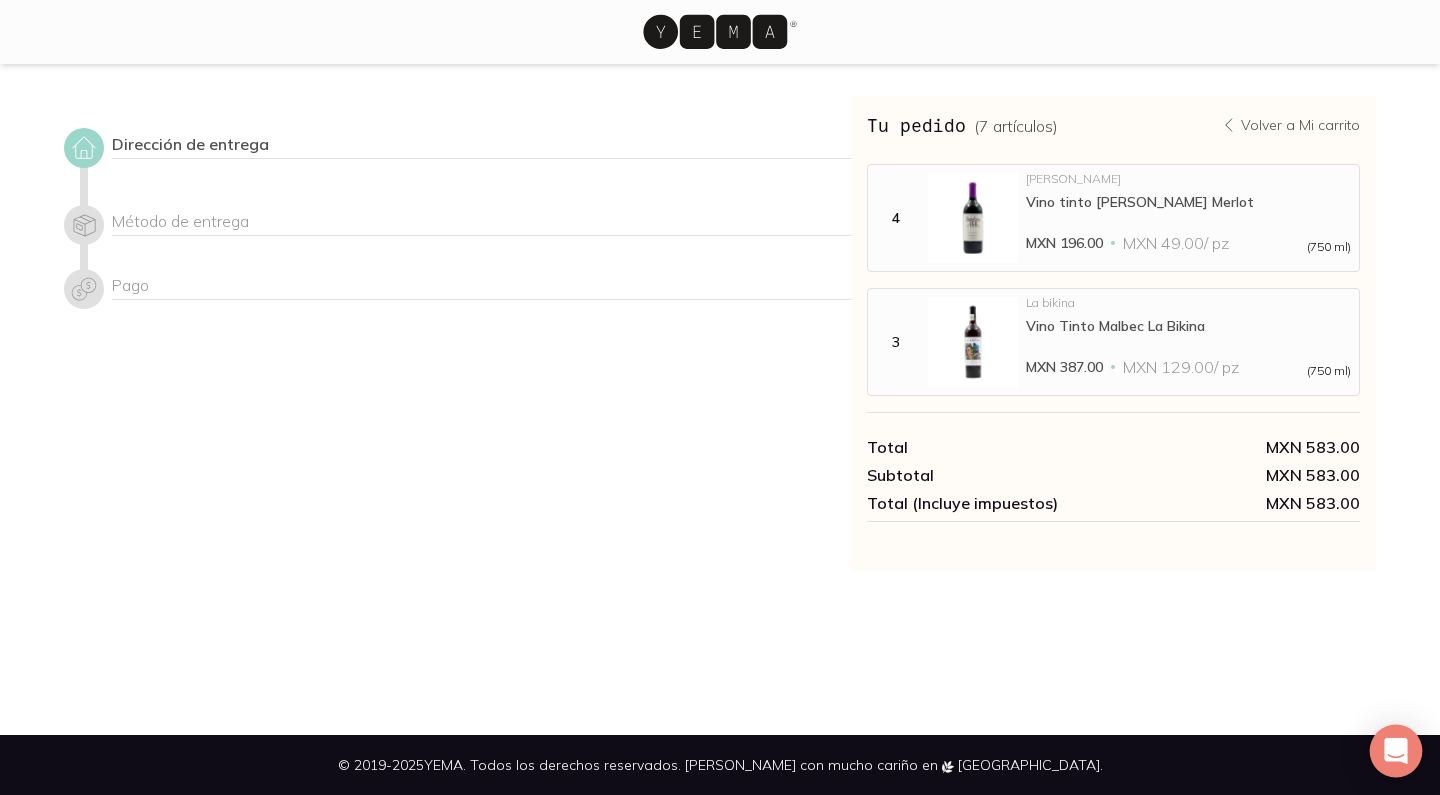 click 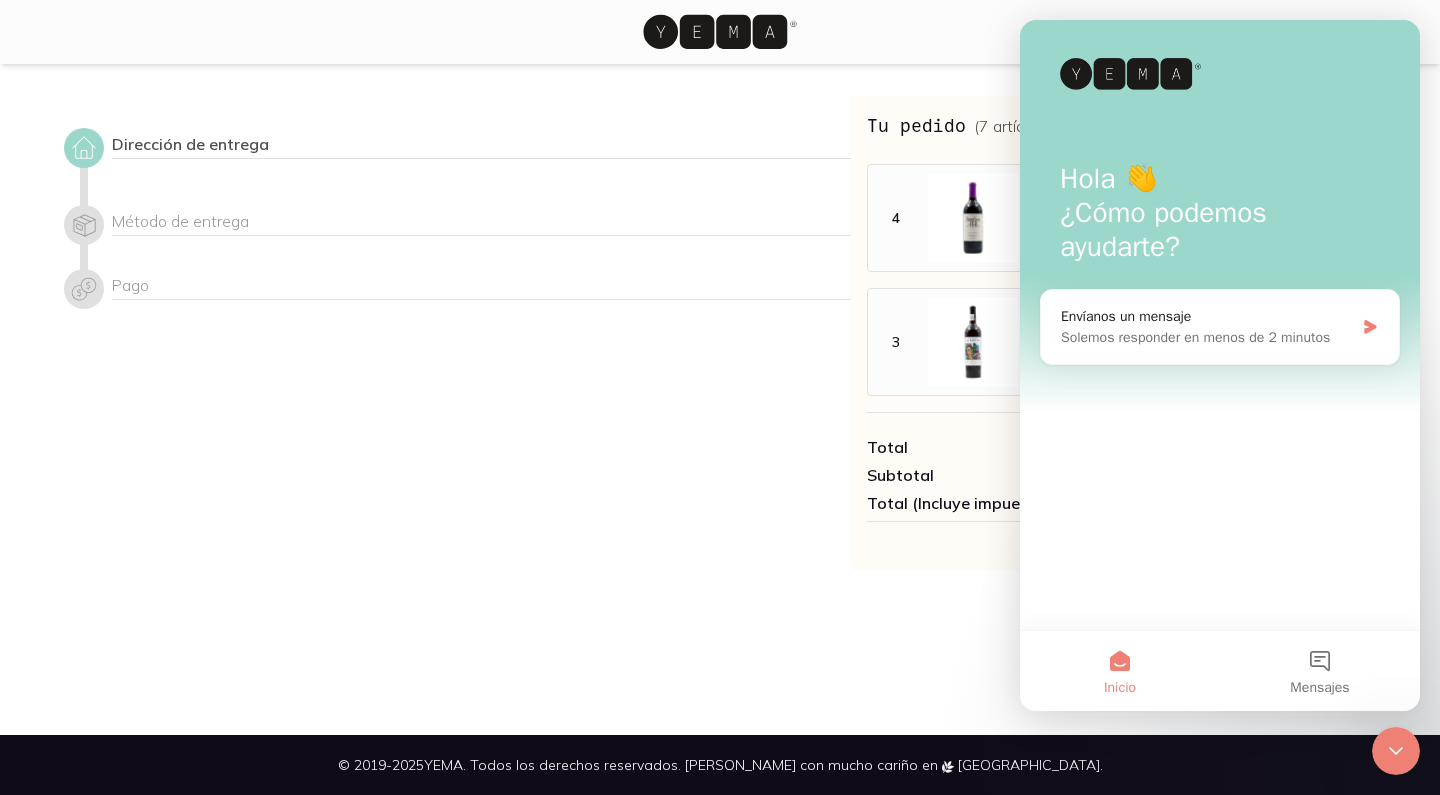 scroll, scrollTop: 0, scrollLeft: 0, axis: both 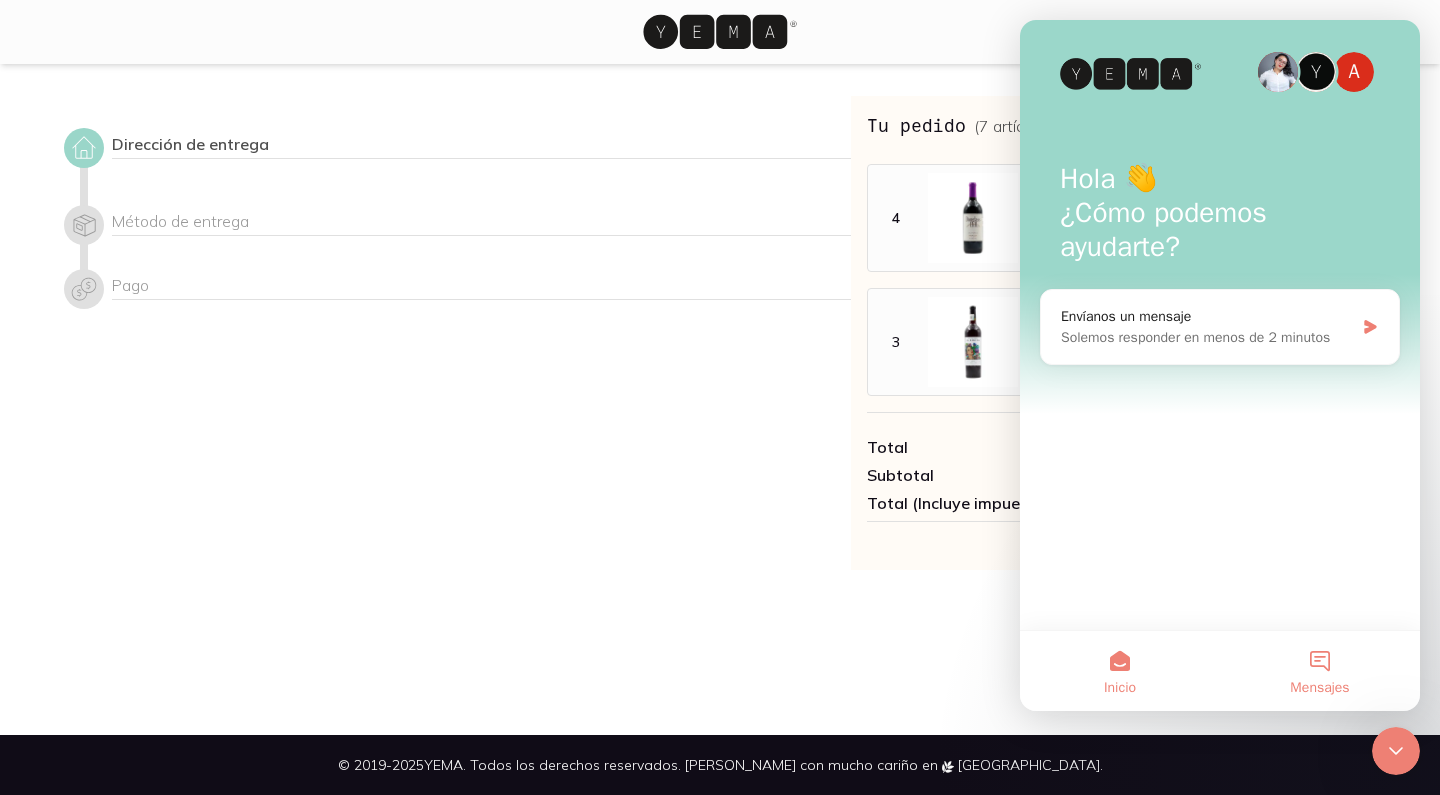 click on "Mensajes" at bounding box center [1320, 671] 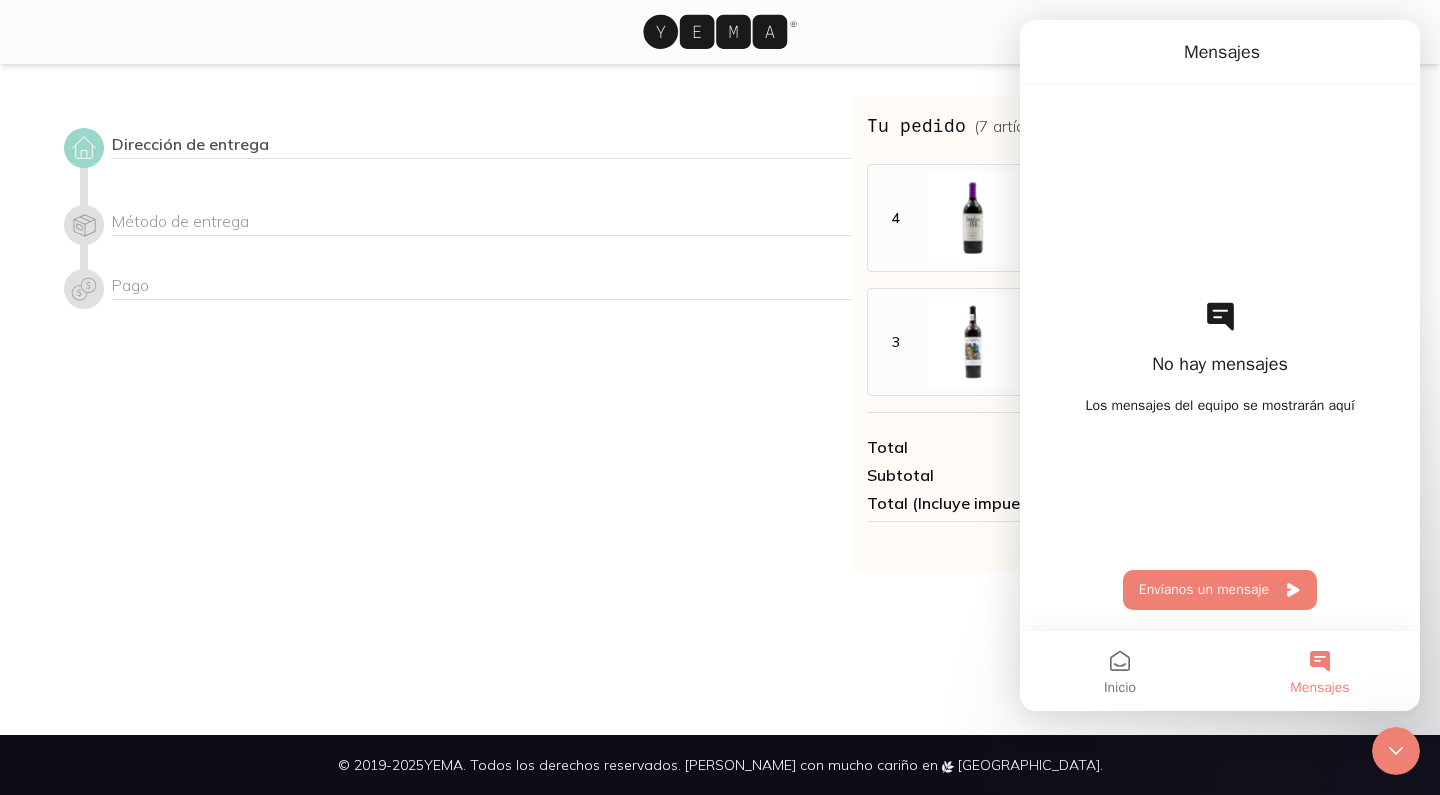 click on "Envíanos un mensaje" at bounding box center (1220, 590) 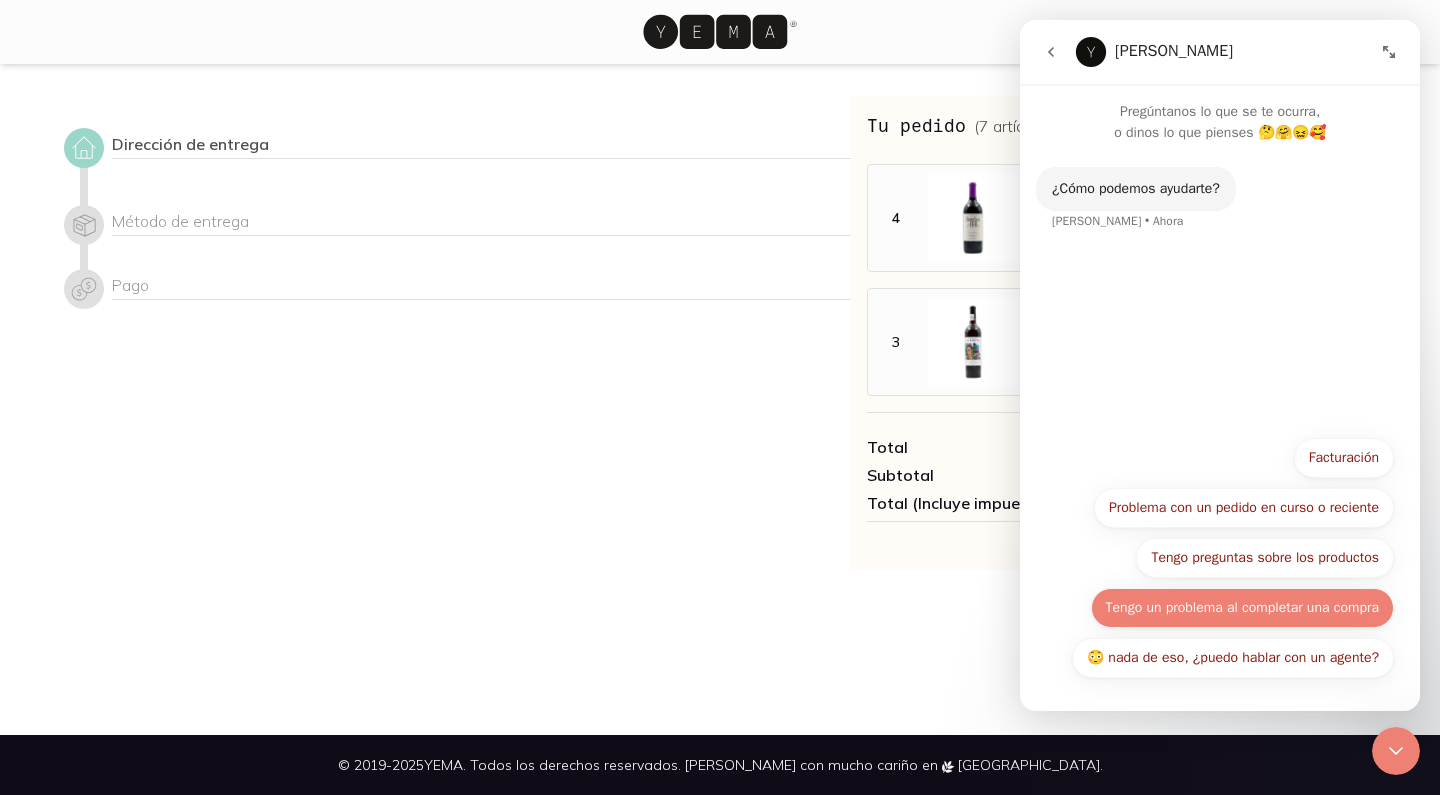 click on "Tengo un problema al completar una compra" at bounding box center [1242, 608] 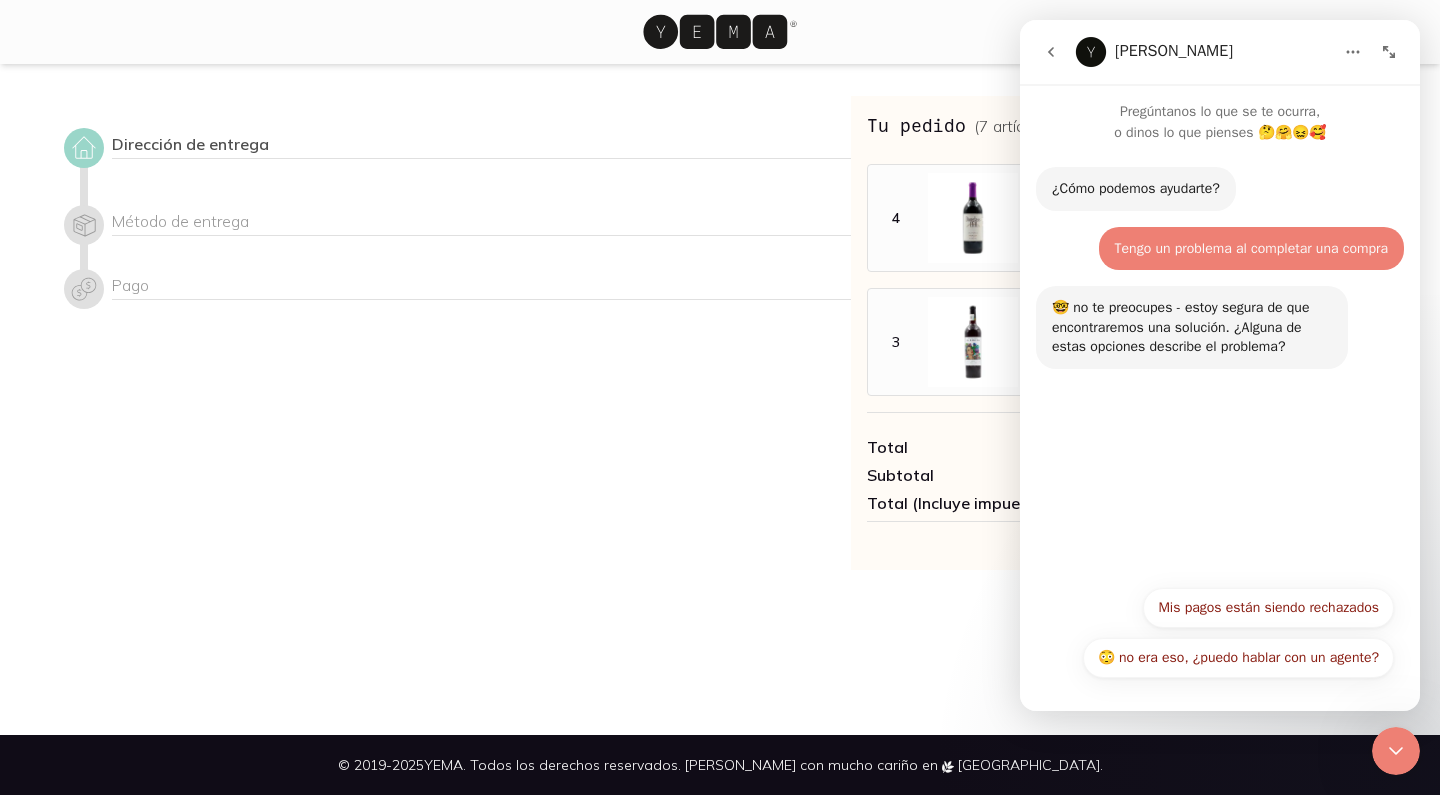 click on "¿Cómo podemos ayudarte? [PERSON_NAME] Bot    •   Ahora Tengo un problema al completar una compra    •   Ahora 🤓 no te preocupes - estoy segura de que encontraremos una solución. ¿Alguna de estas opciones describe el problema? [PERSON_NAME] Bot    •   [GEOGRAPHIC_DATA]" at bounding box center [1220, 359] 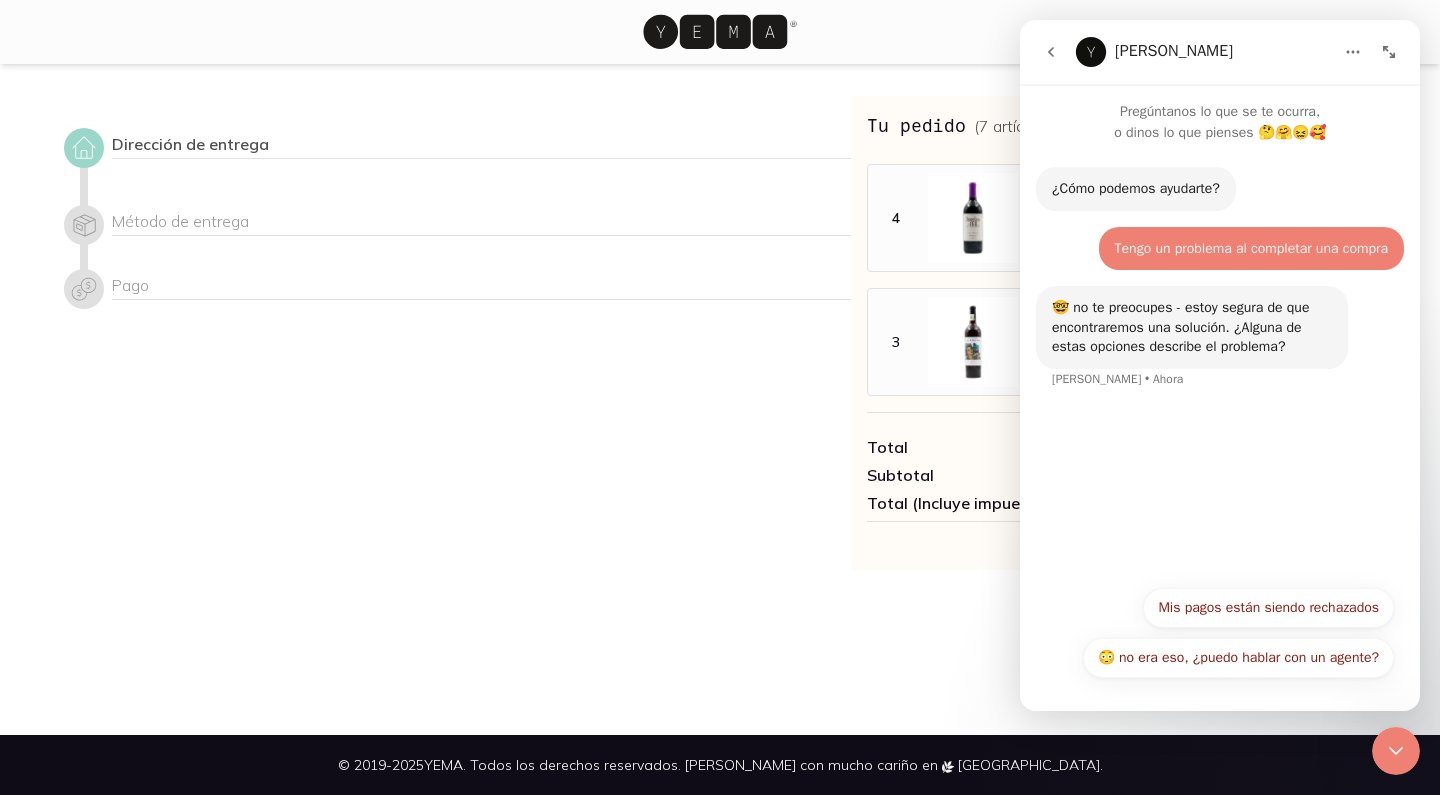 click on "🤓 no te preocupes - estoy segura de que encontraremos una solución. ¿Alguna de estas opciones describe el problema? [PERSON_NAME] Bot    •   [GEOGRAPHIC_DATA]" at bounding box center (1220, 349) 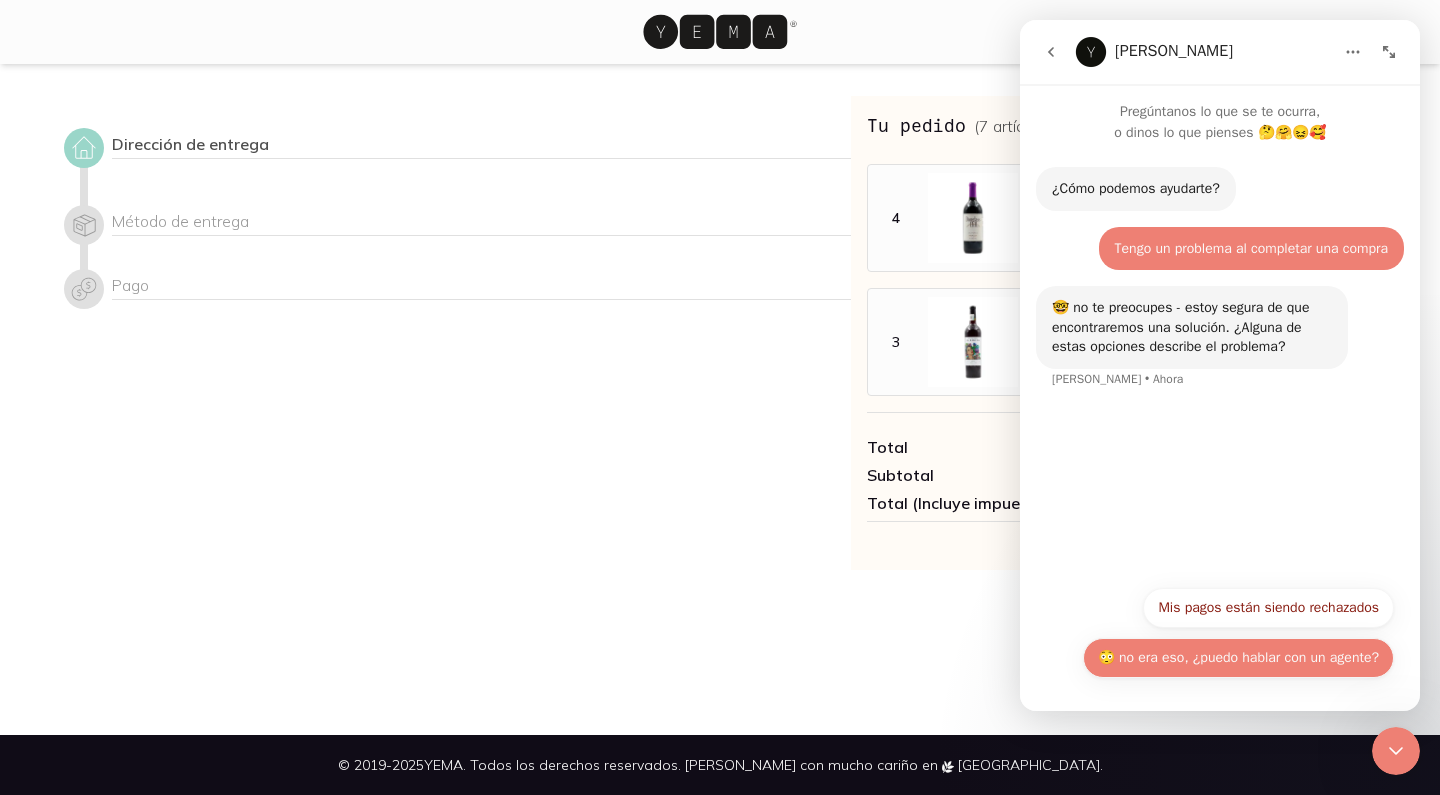 scroll, scrollTop: 0, scrollLeft: 0, axis: both 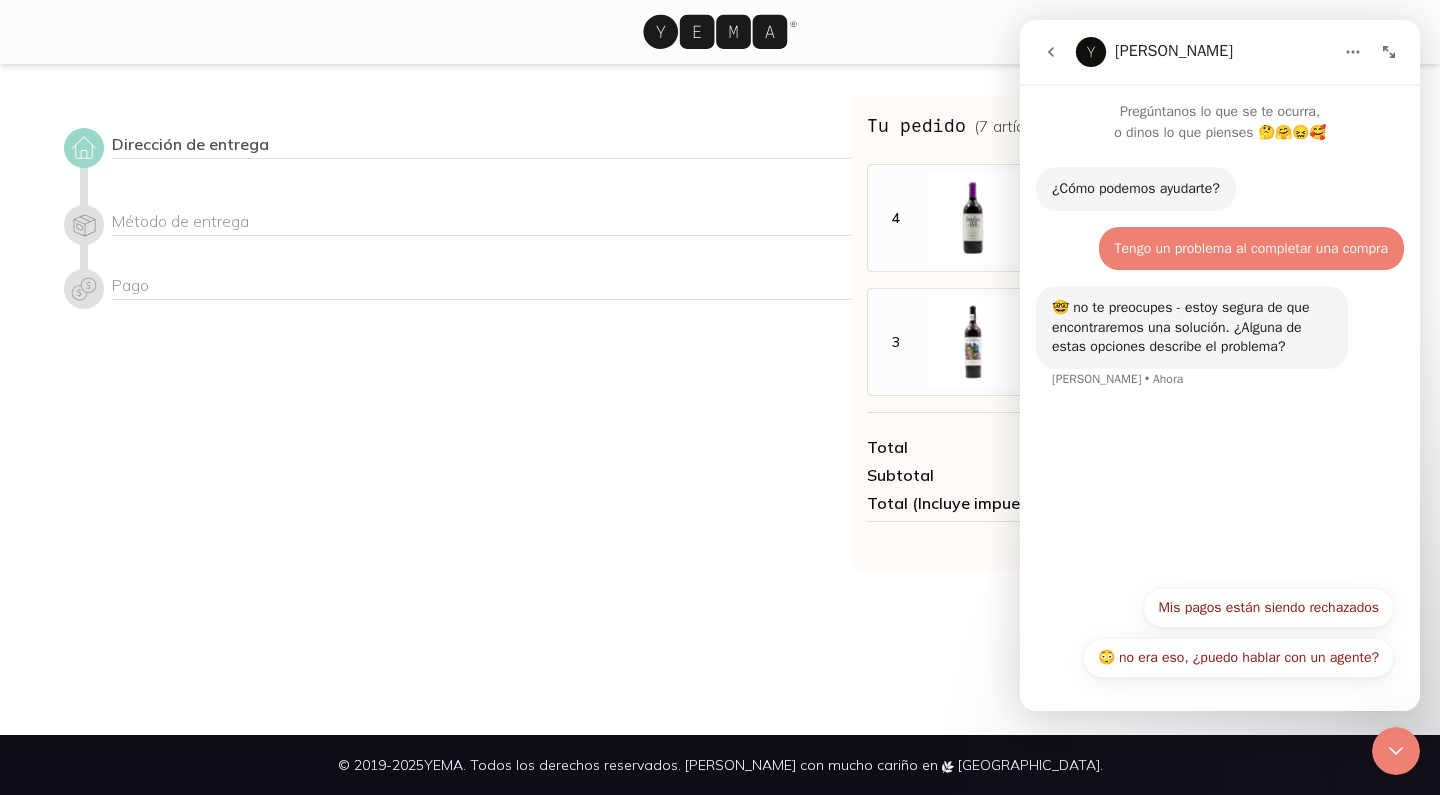 click on "¿Cómo podemos ayudarte? [PERSON_NAME] Bot    •   Ahora Tengo un problema al completar una compra    •   Ahora 🤓 no te preocupes - estoy segura de que encontraremos una solución. ¿Alguna de estas opciones describe el problema? [PERSON_NAME] Bot    •   [GEOGRAPHIC_DATA]" at bounding box center (1220, 359) 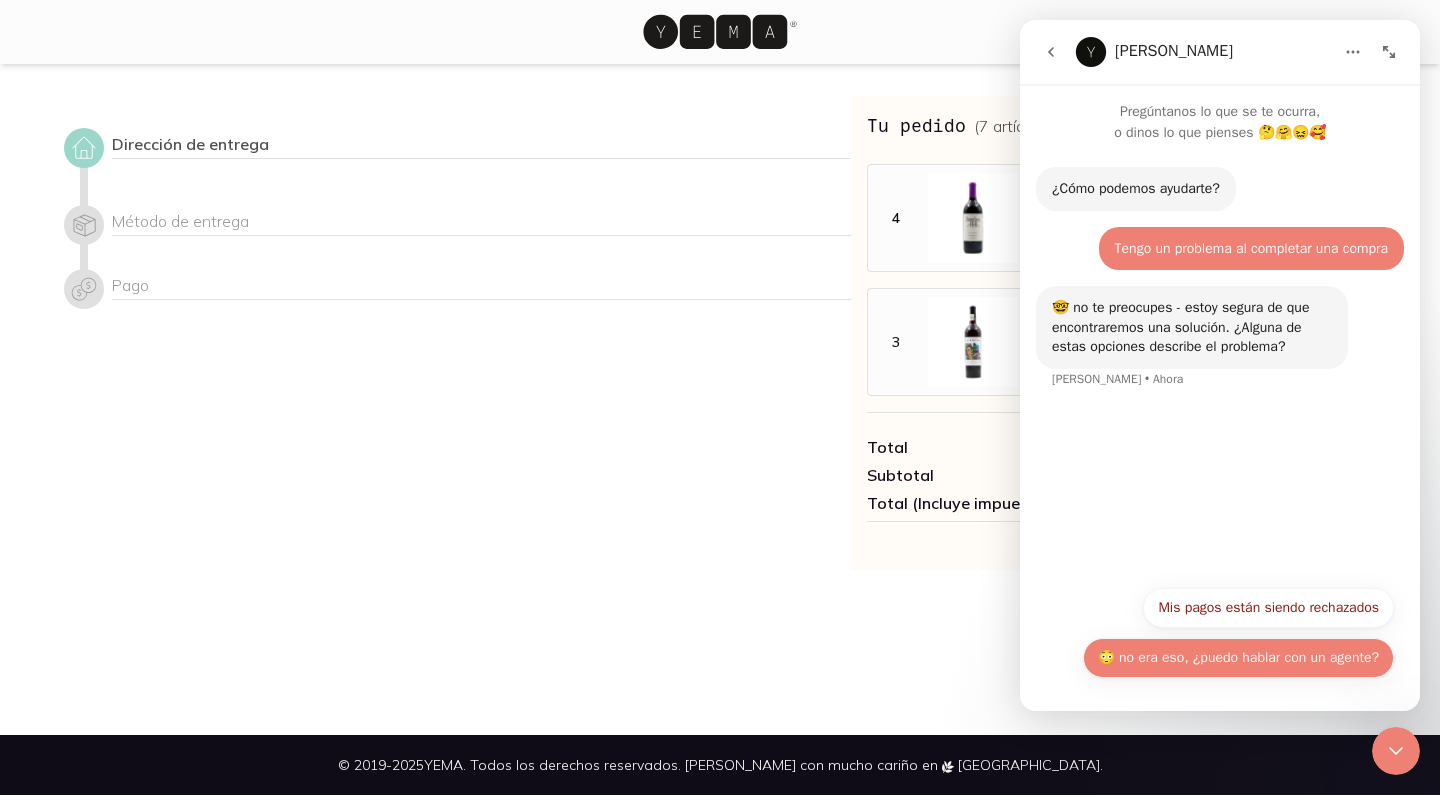 click on "😳 no era eso, ¿puedo hablar con un agente?" at bounding box center (1238, 658) 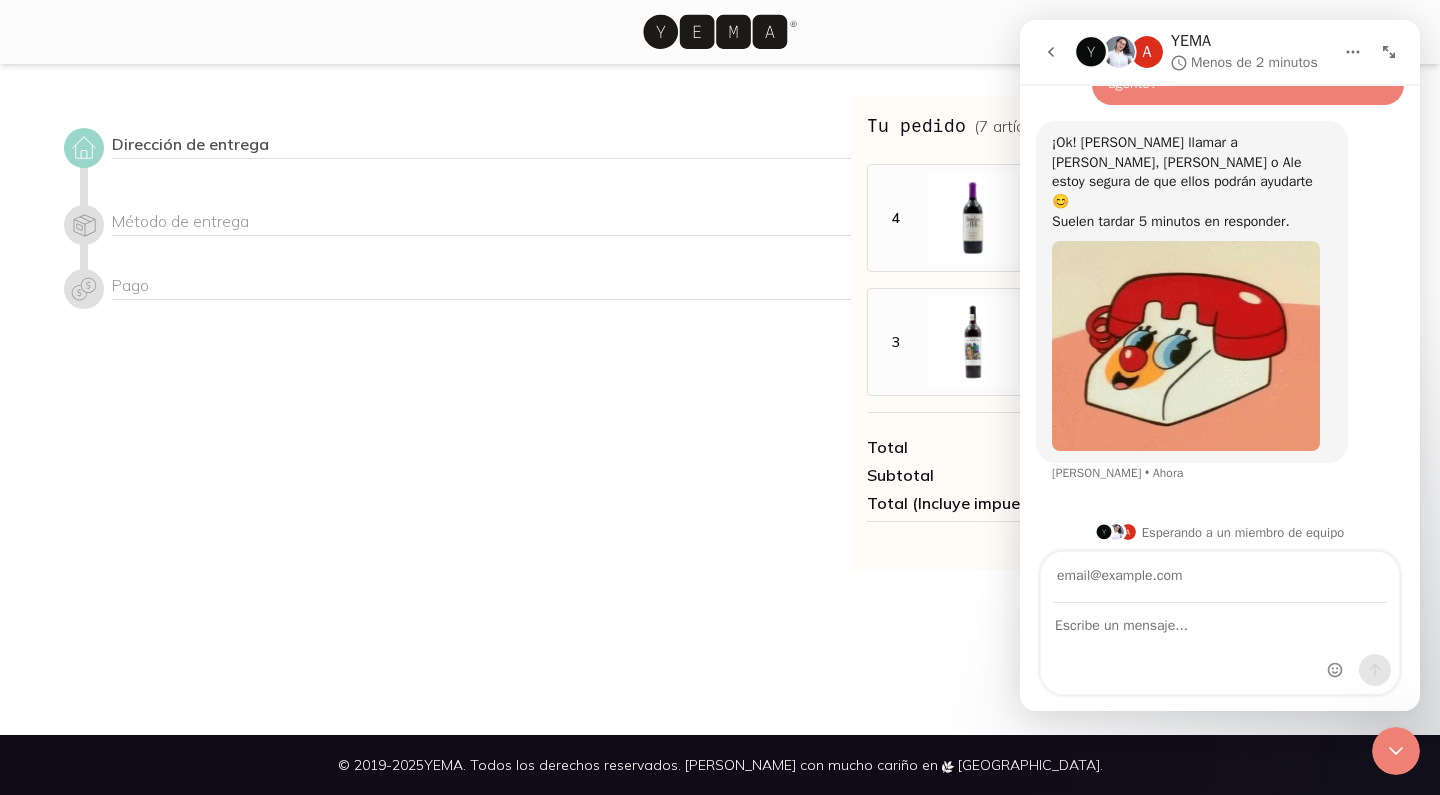 scroll, scrollTop: 365, scrollLeft: 0, axis: vertical 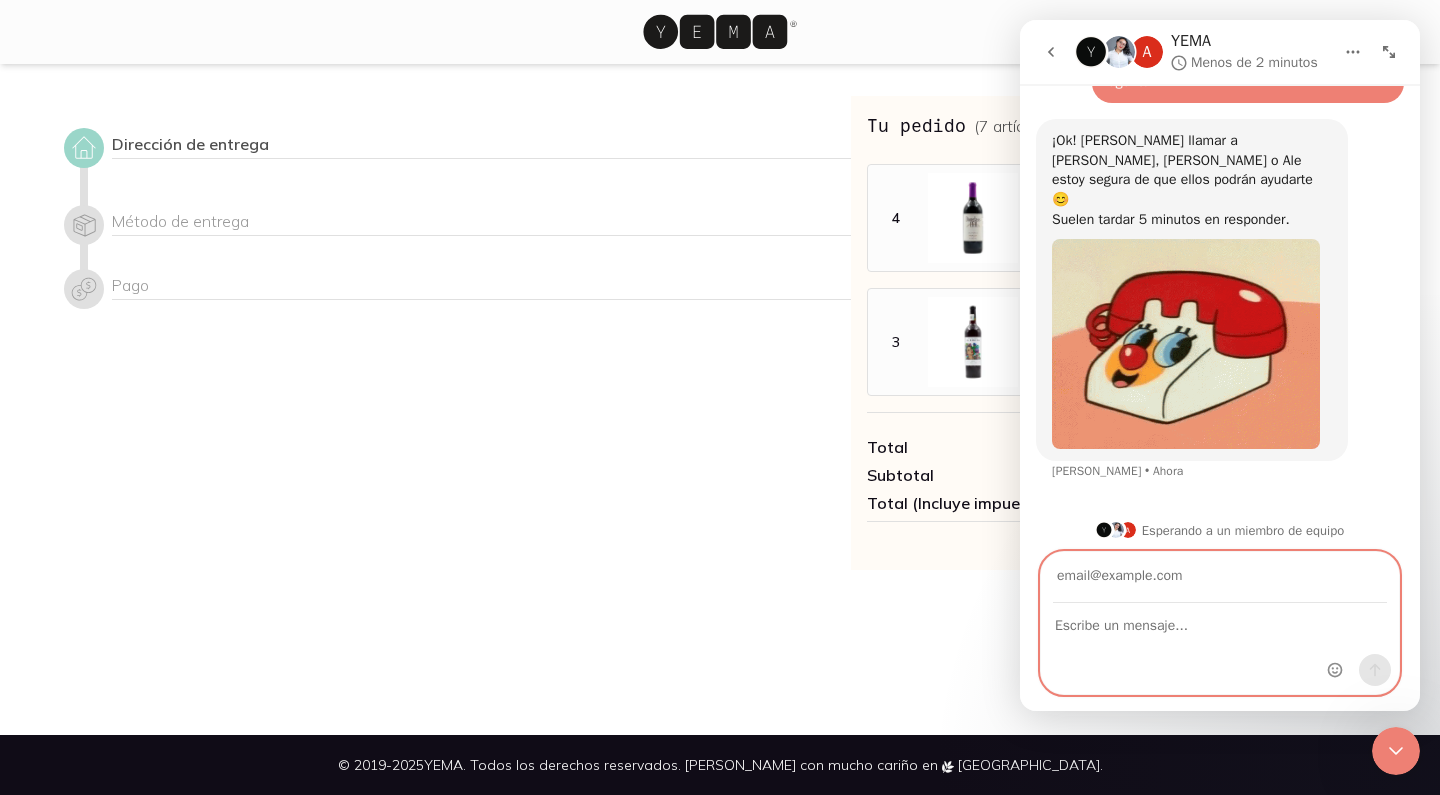click at bounding box center [1220, 621] 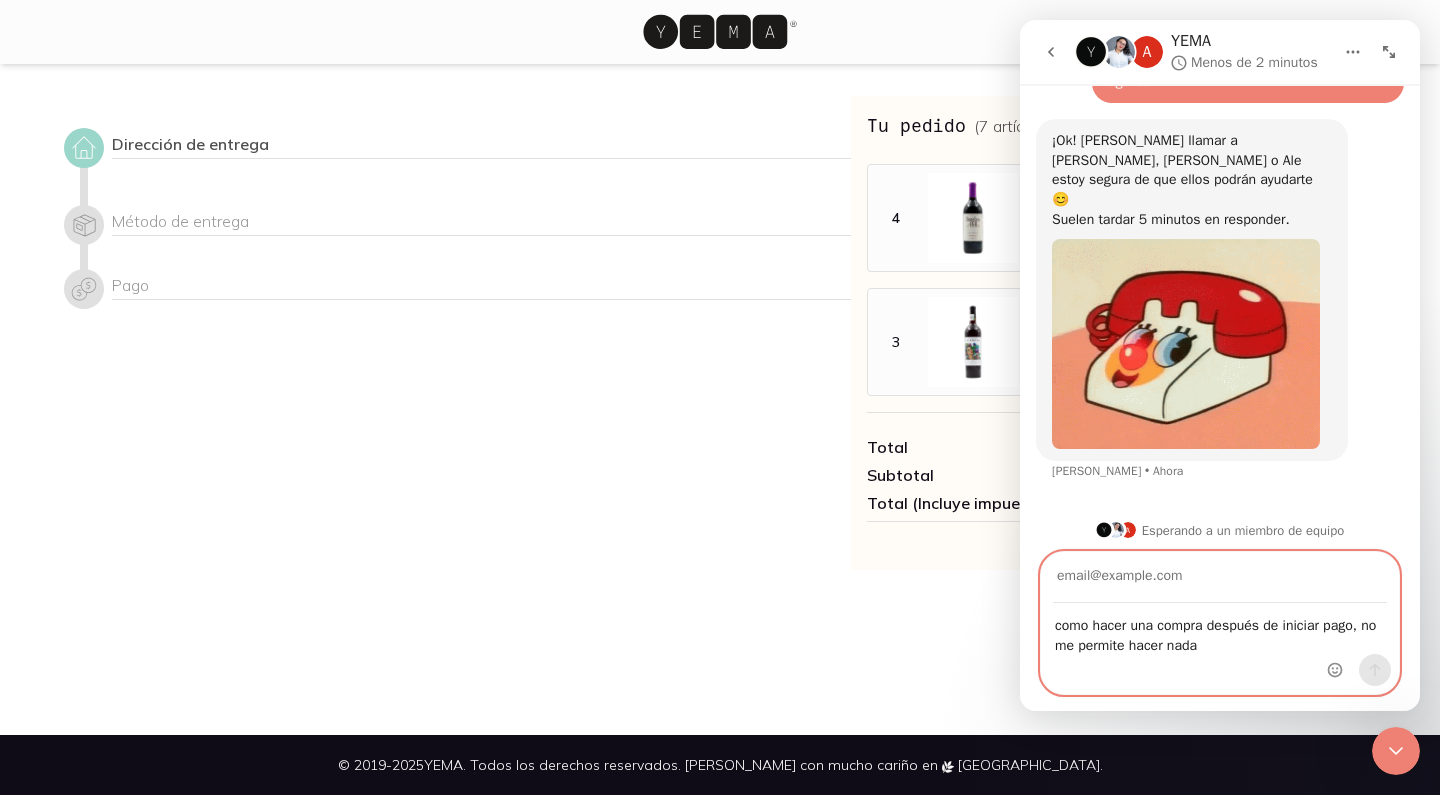 type on "como hacer una compra después de iniciar pago, no me permite hacer nada" 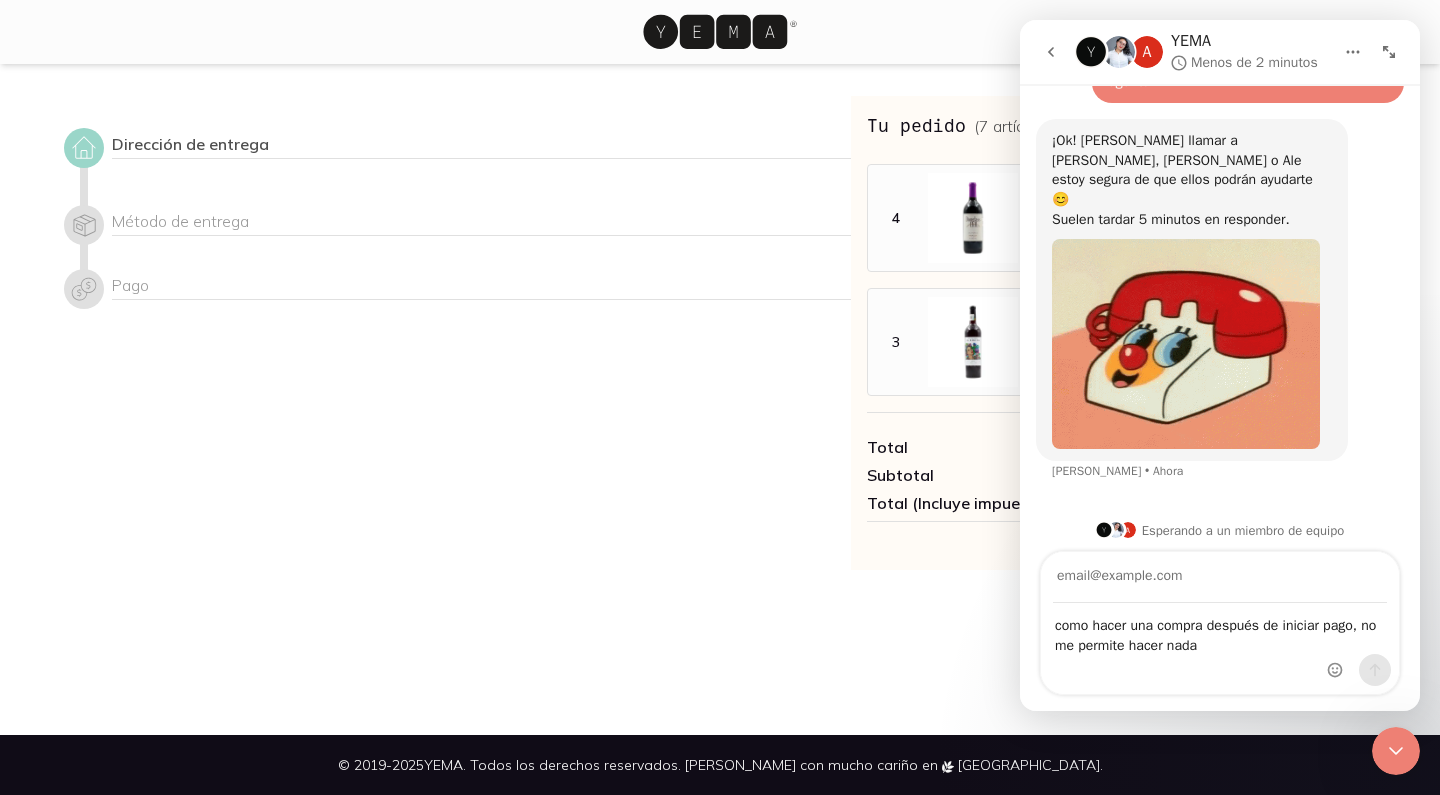 click 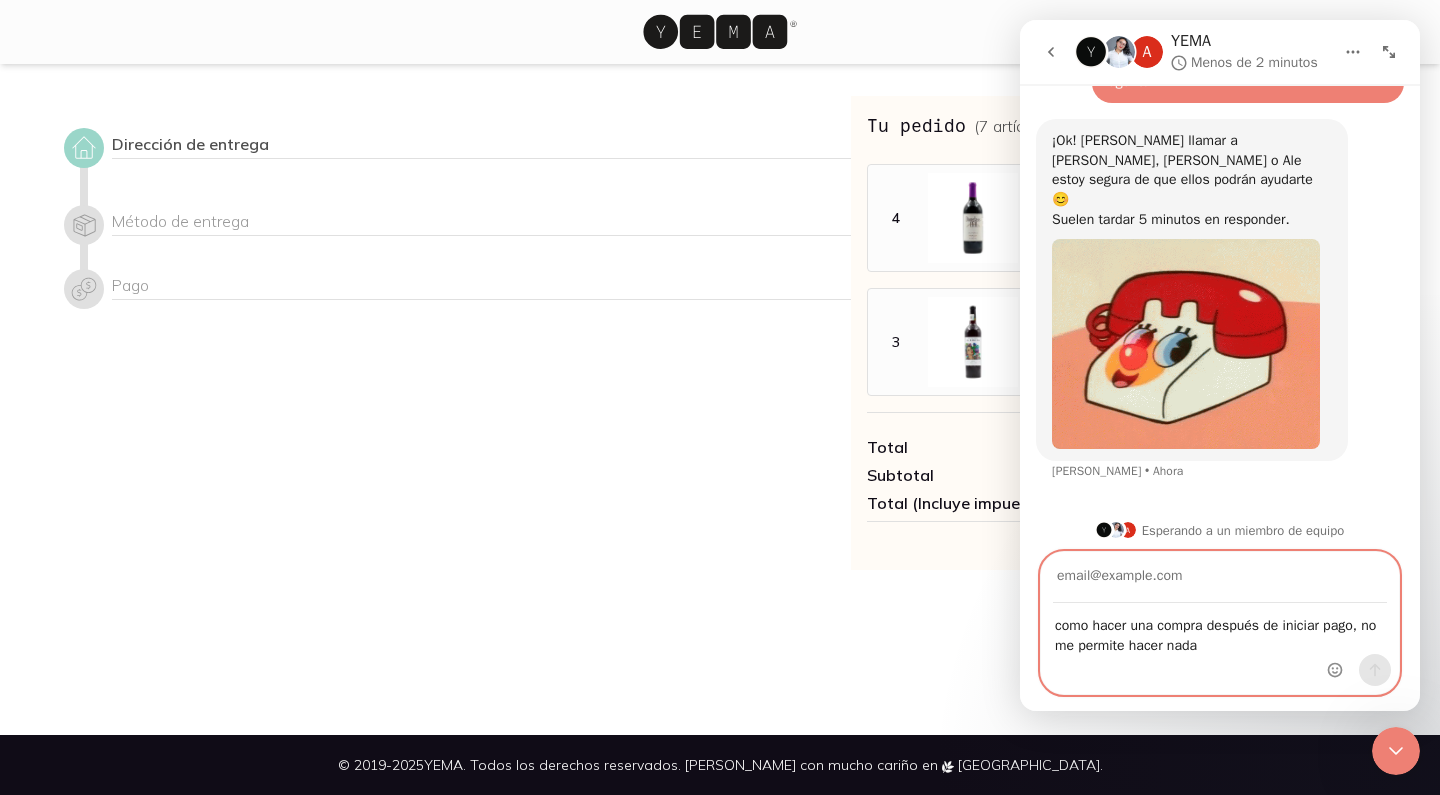 click at bounding box center (1220, 577) 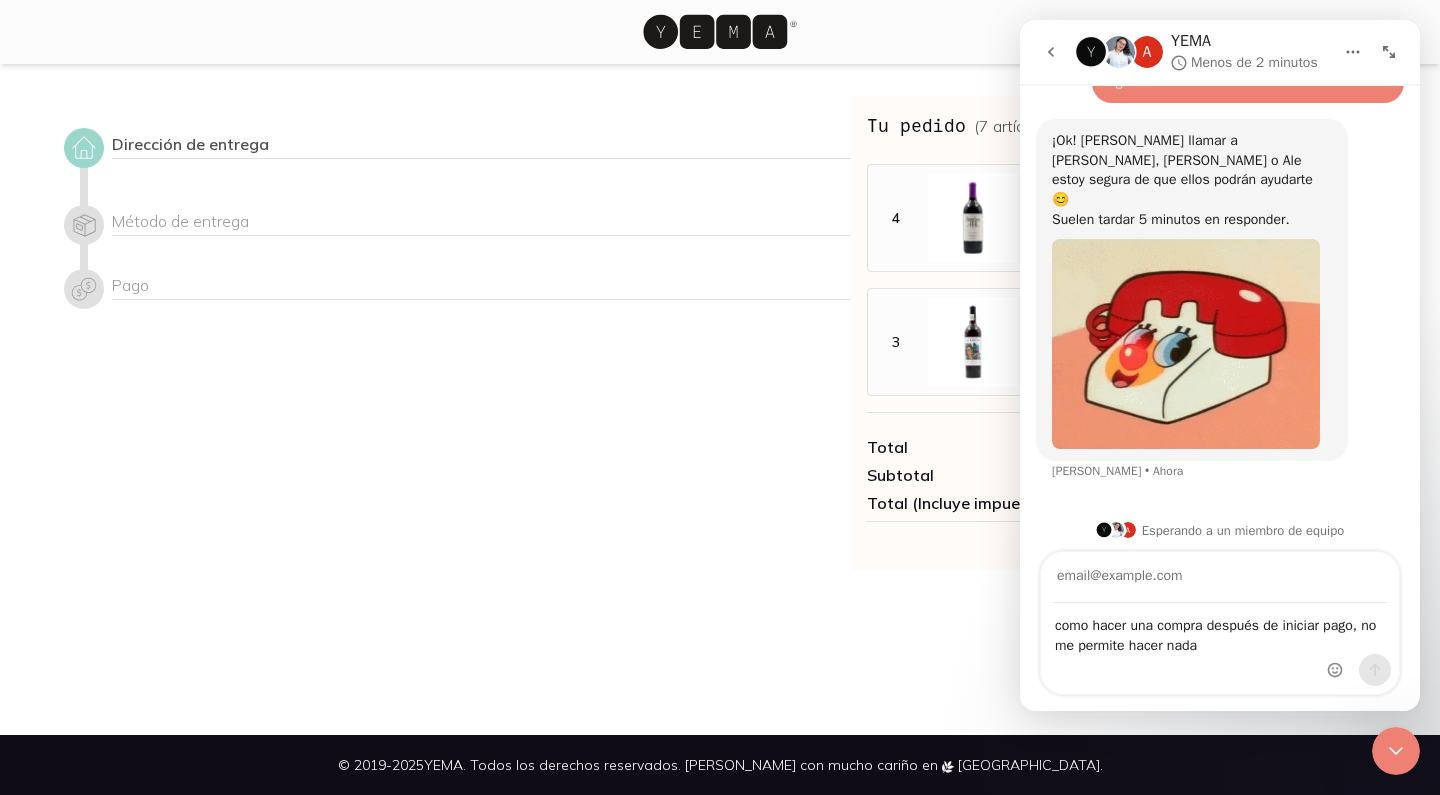 click on "A Esperando a un miembro de equipo" at bounding box center (1220, 530) 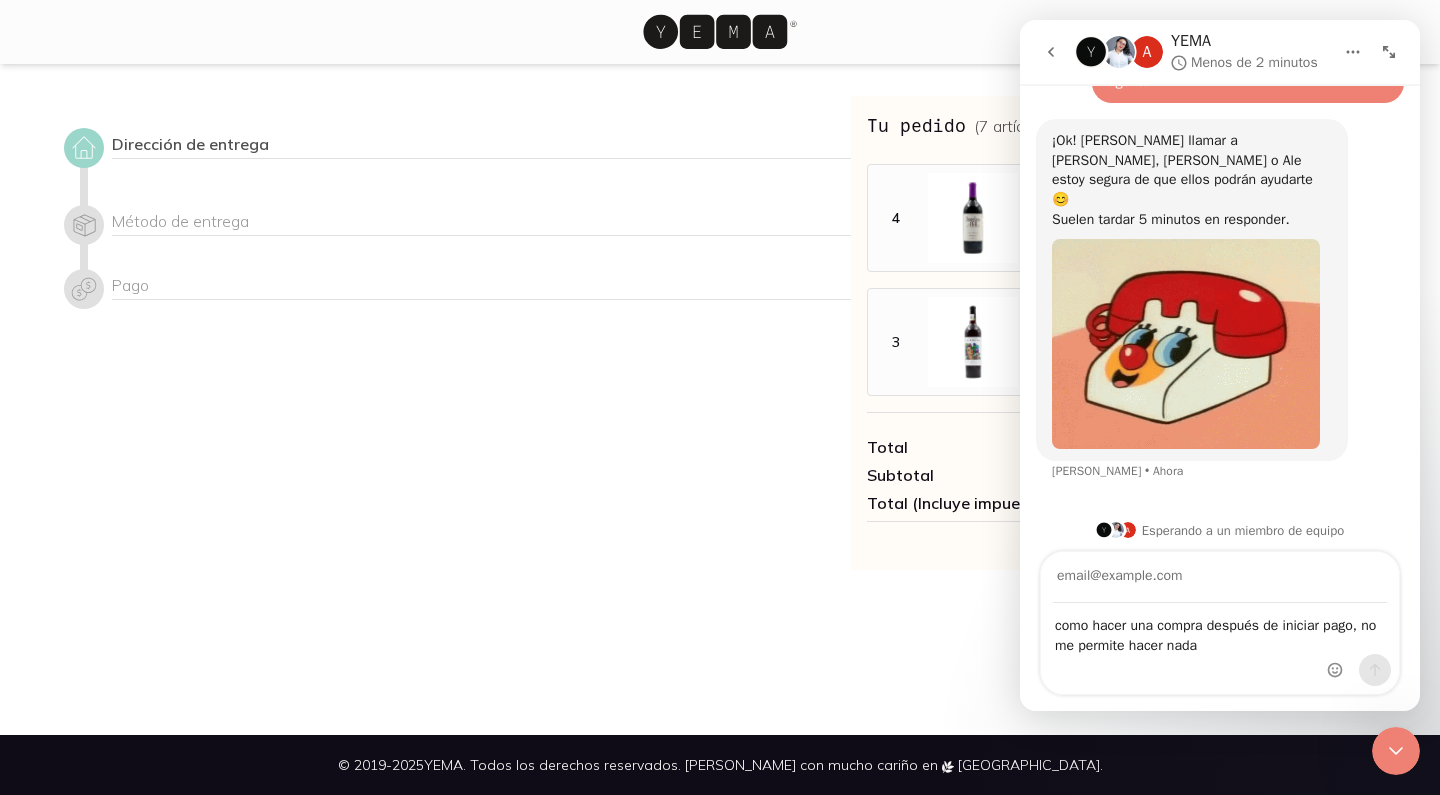 scroll, scrollTop: 0, scrollLeft: 0, axis: both 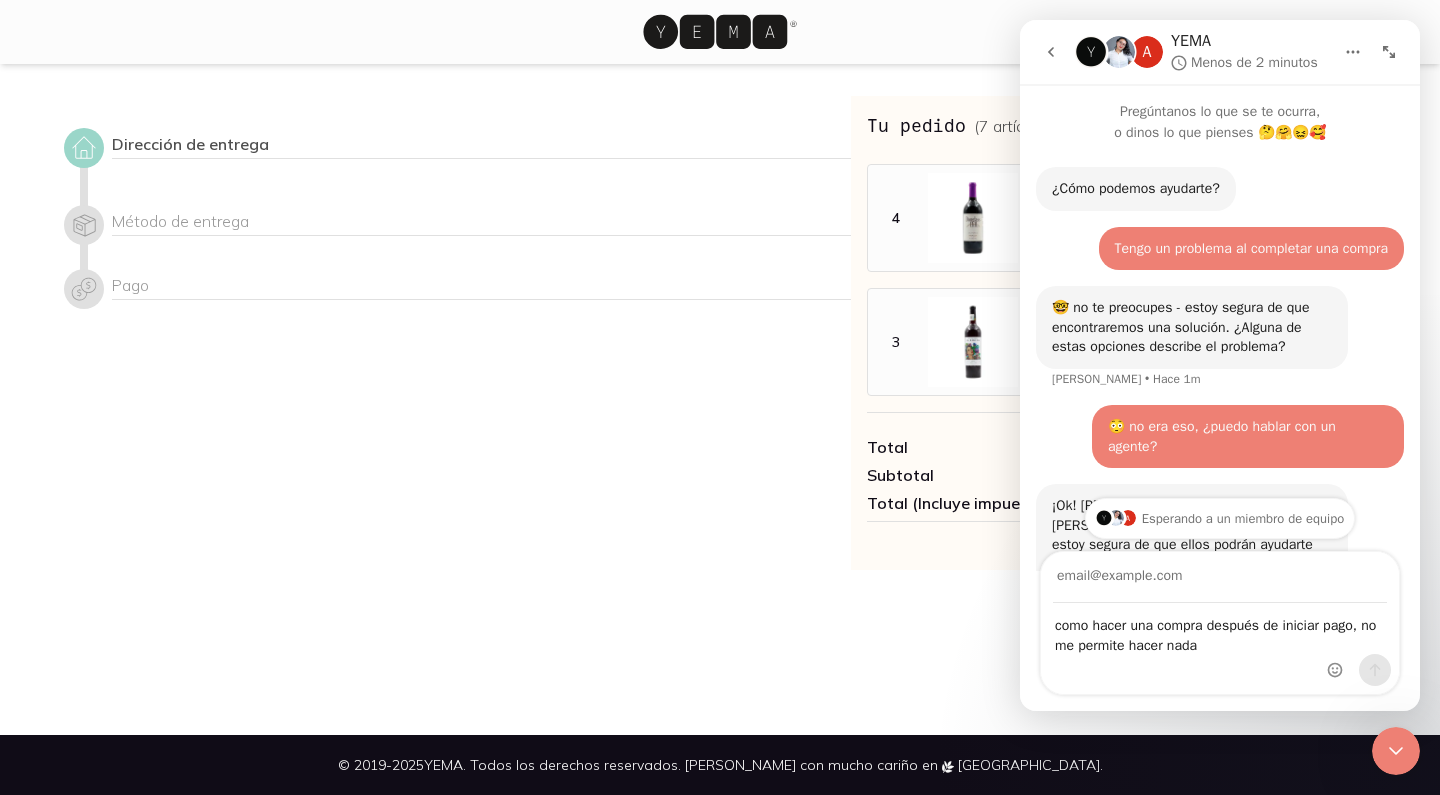 click 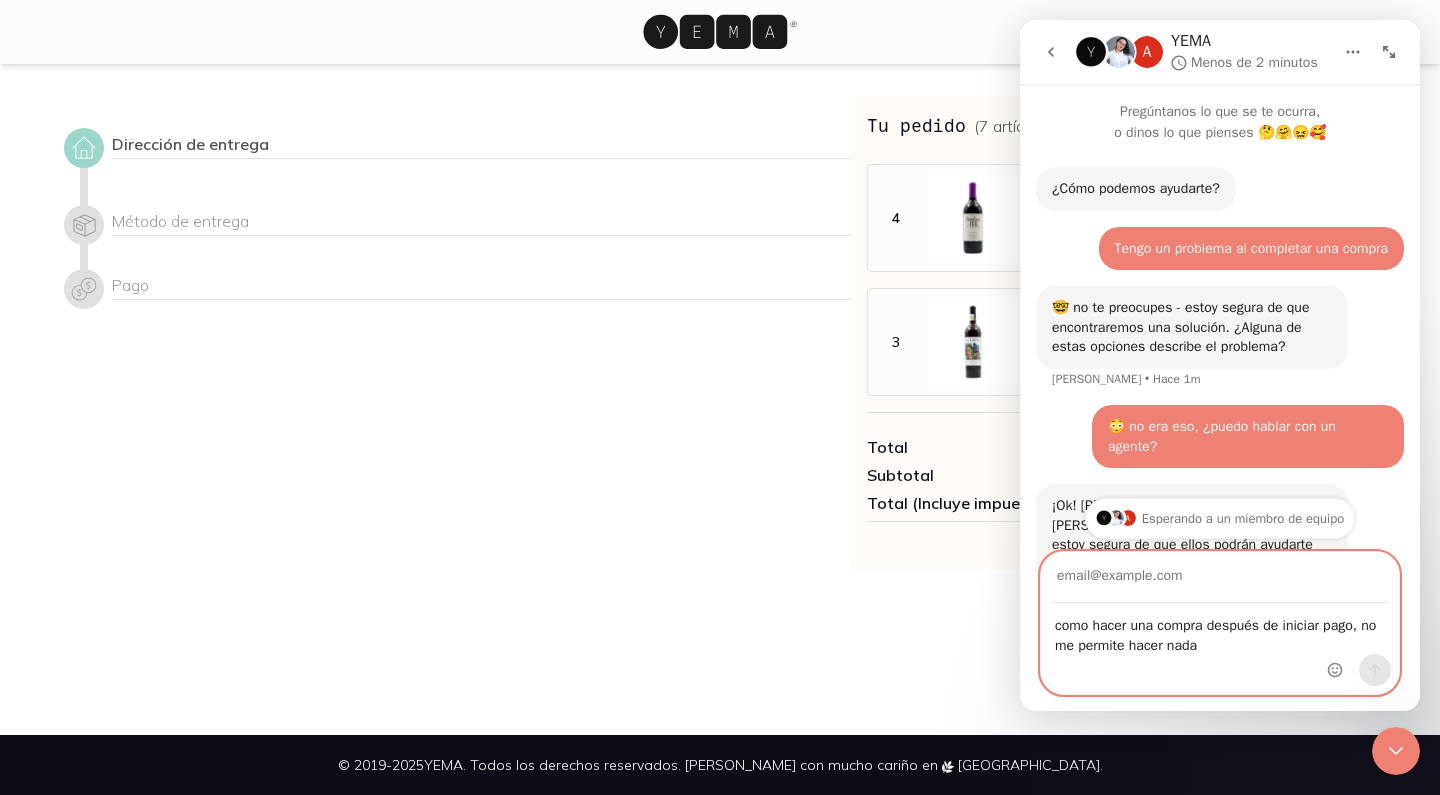 click at bounding box center [1220, 577] 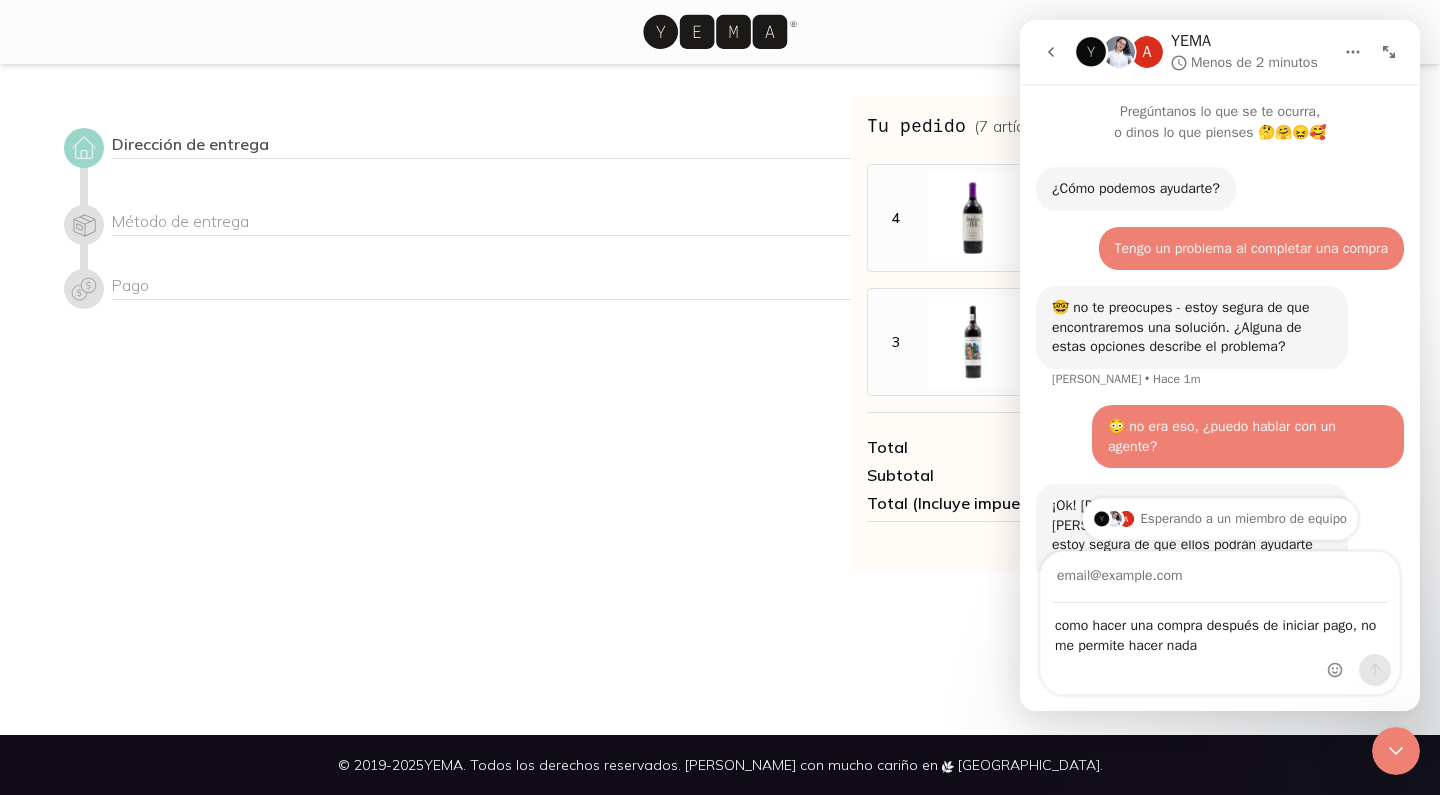 click on "A Esperando a un miembro de equipo" at bounding box center [1220, 518] 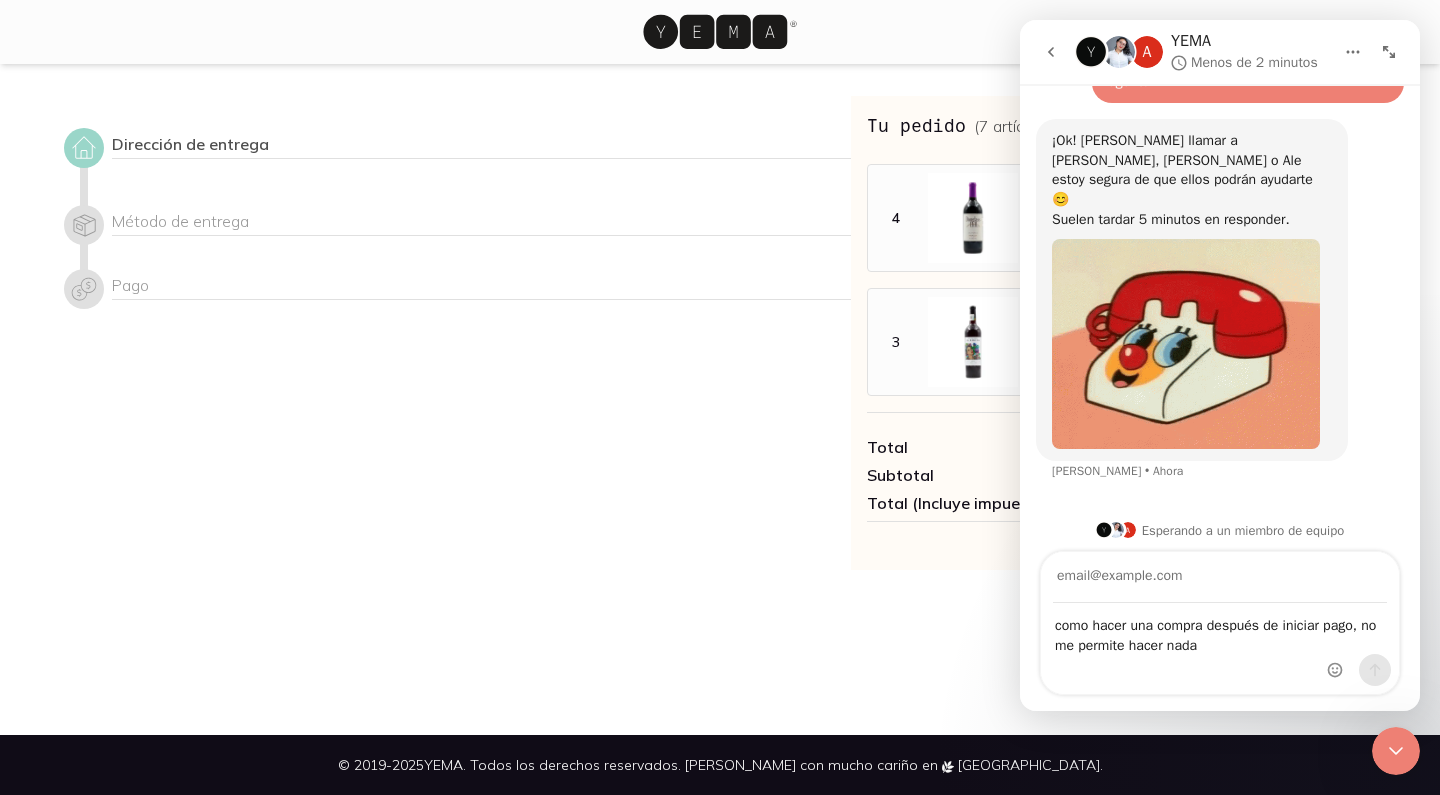 scroll, scrollTop: 0, scrollLeft: 0, axis: both 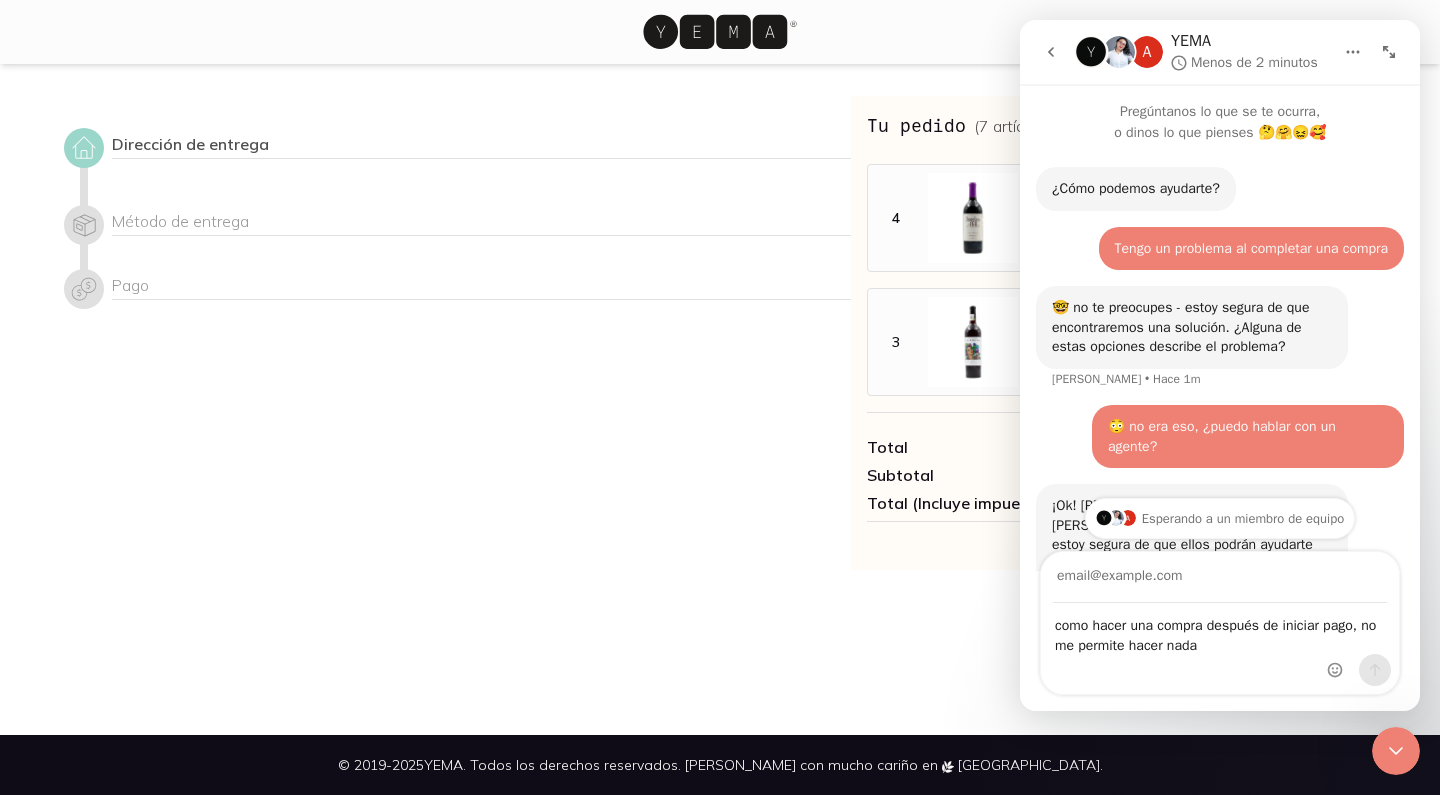 click 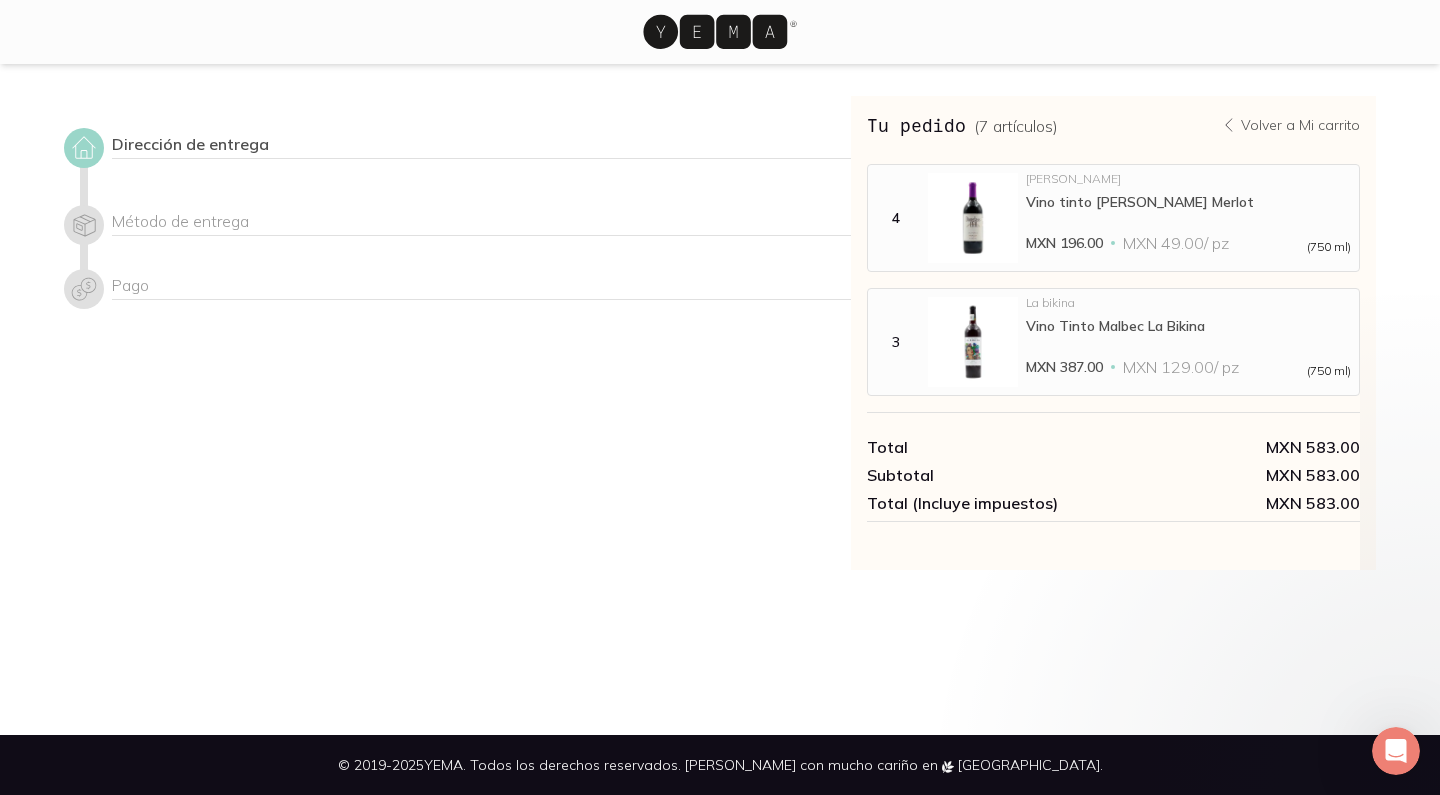 scroll, scrollTop: 0, scrollLeft: 0, axis: both 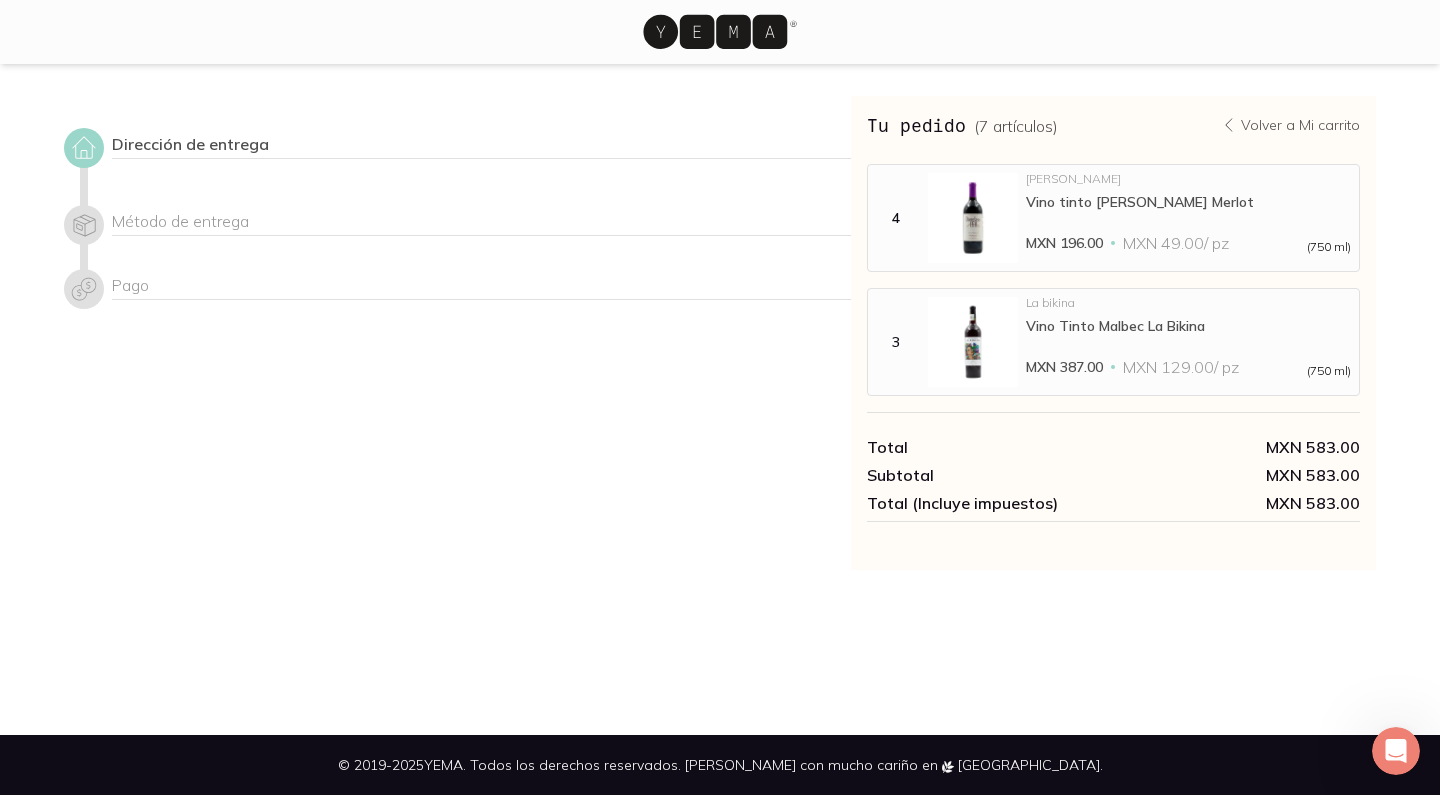click on "Volver a Mi carrito" at bounding box center (1300, 125) 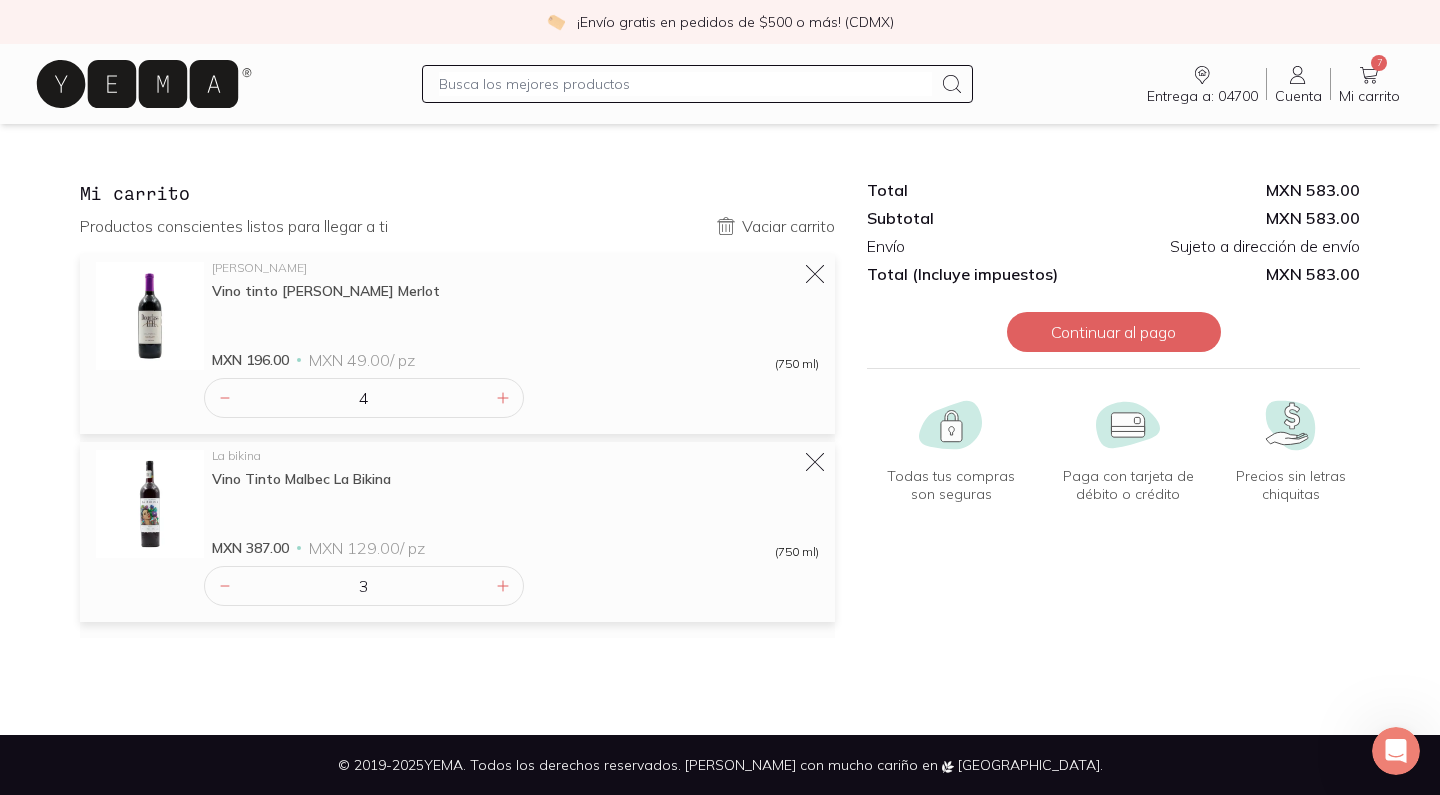 click 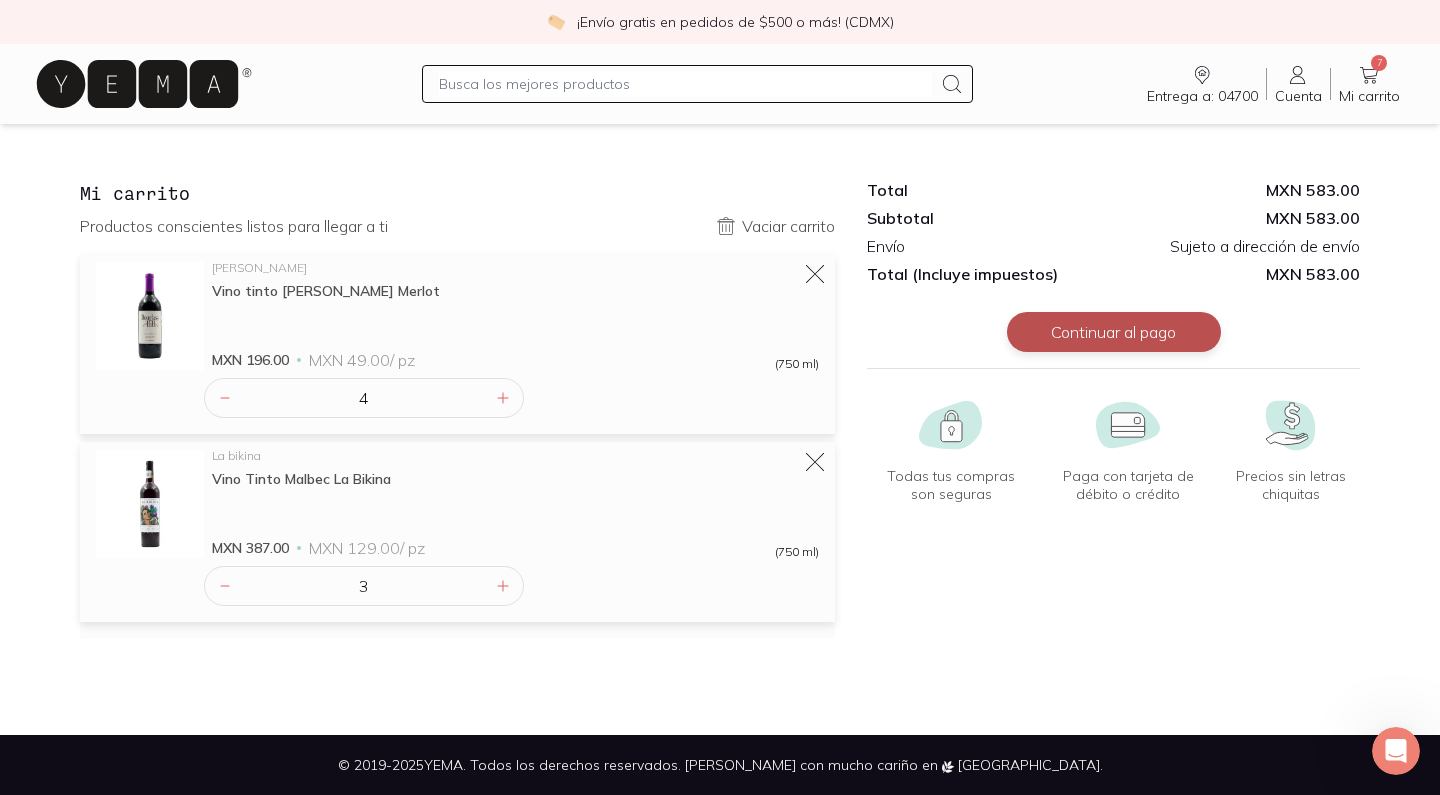 click on "Continuar al pago" at bounding box center (1114, 332) 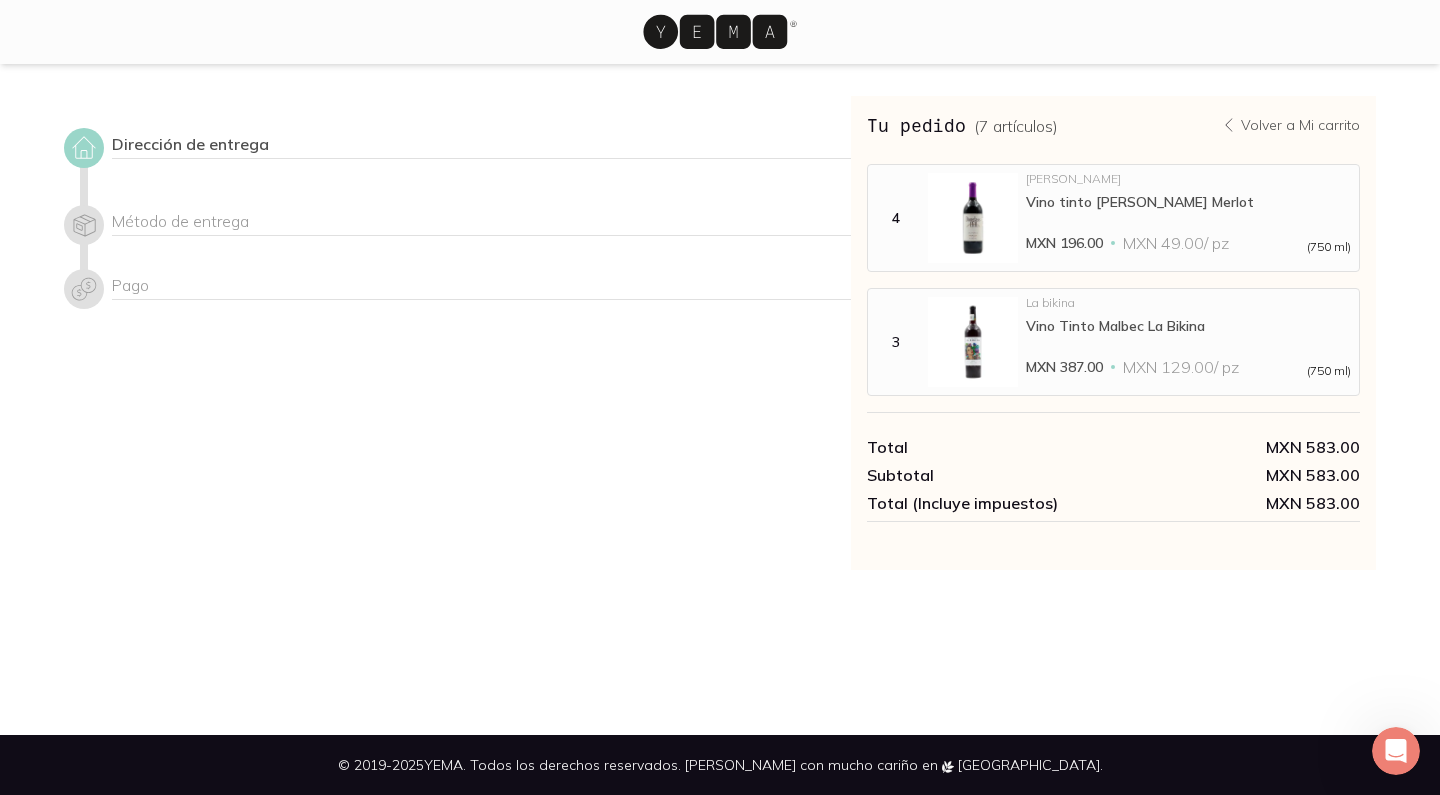 click on "Total MXN 583.00 Subtotal MXN 583.00 Total (Incluye impuestos) MXN 583.00" at bounding box center (1113, 467) 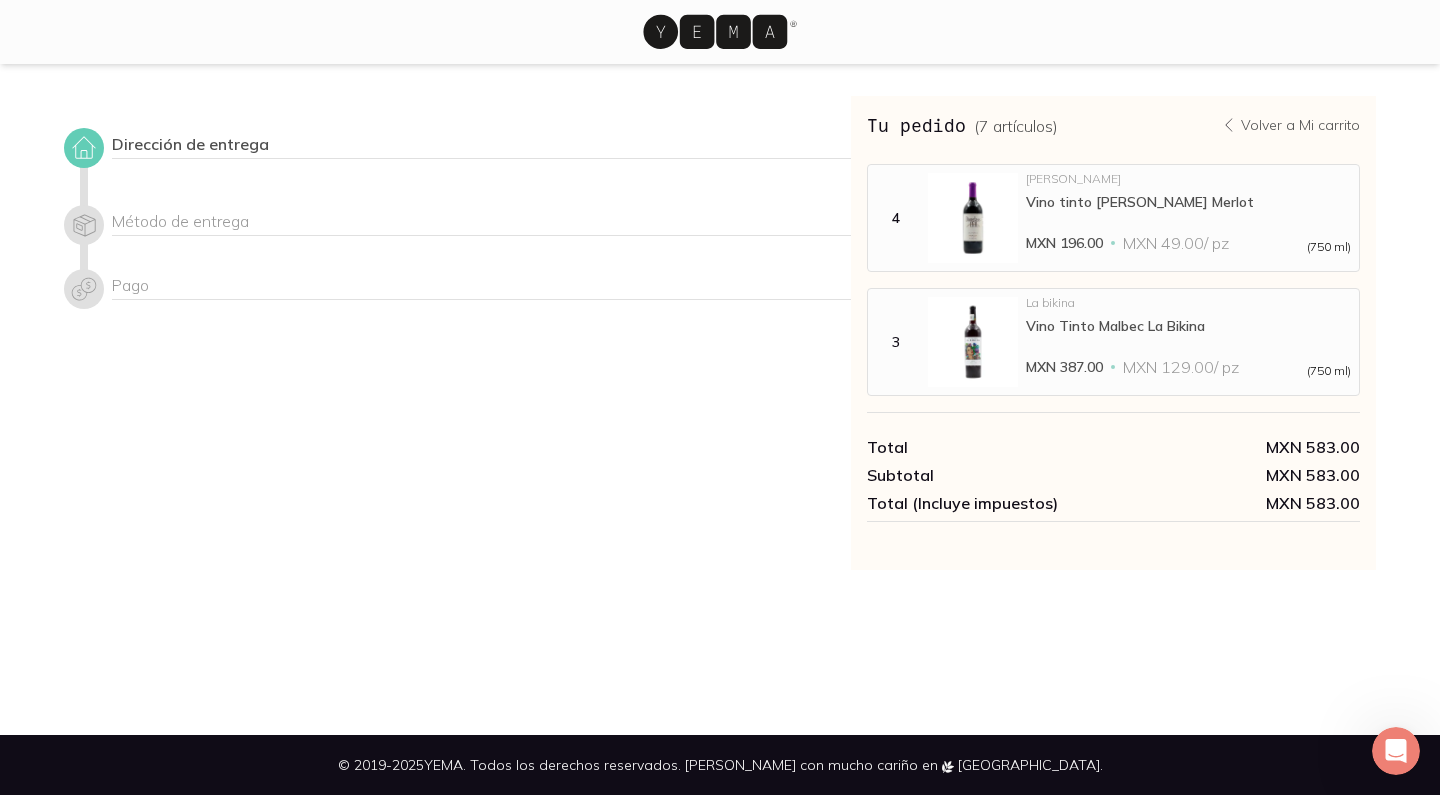 click at bounding box center [84, 148] 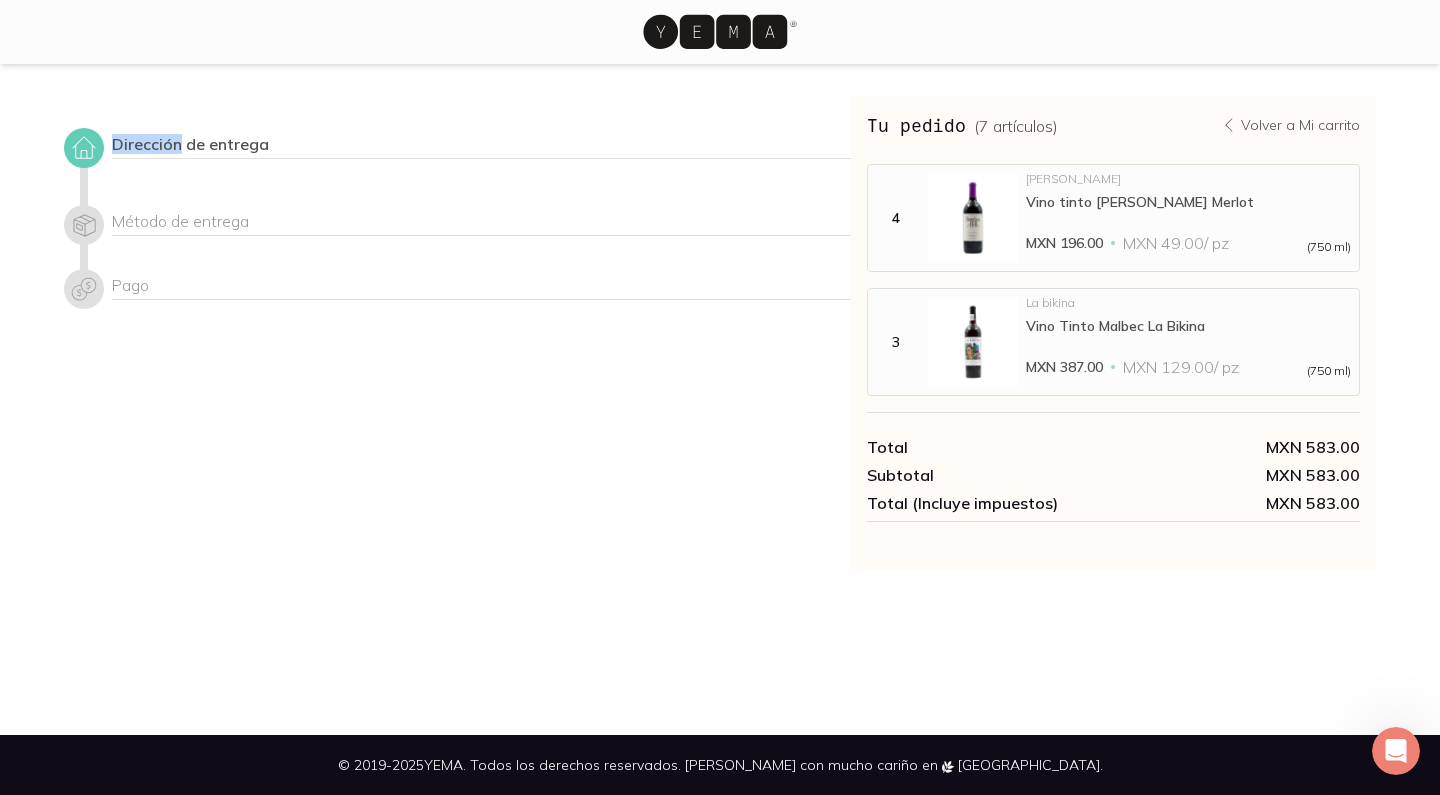 click 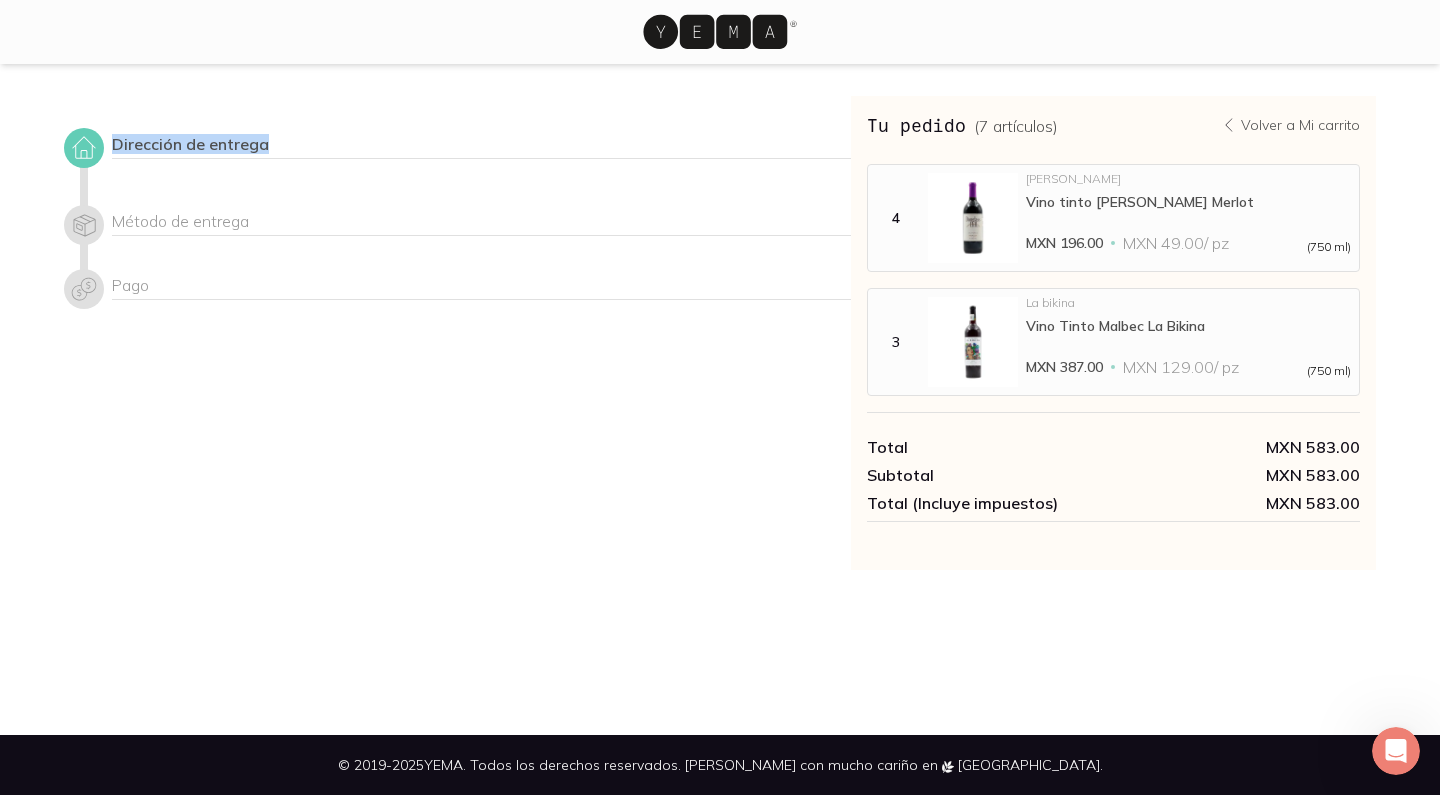click 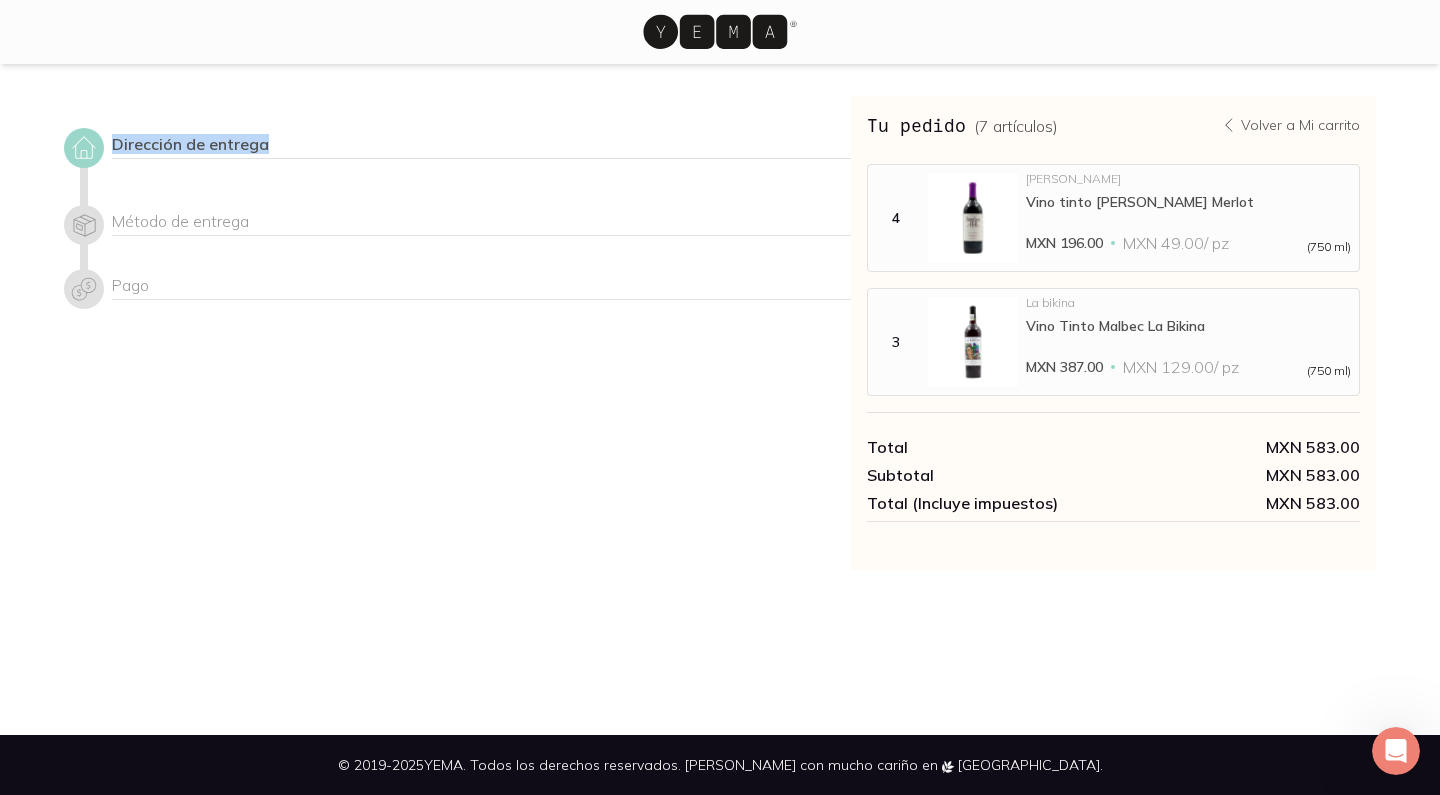 click on "Dirección de entrega Método de entrega Pago Tu pedido ( 7   artículos ) Volver a Mi carrito MXN 583.00 Total MXN 583.00 Subtotal MXN 583.00 Total (Incluye impuestos) MXN 583.00 4 [PERSON_NAME] Vino tinto [PERSON_NAME] Merlot MXN 196.00 MXN 49.00  / pz (750 ml) 3 La bikina Vino Tinto Malbec La Bikina MXN 387.00 MXN 129.00  / pz (750 ml) Total MXN 583.00 Tu pedido ( 7   artículos ) Volver a Mi carrito MXN 583.00 Total MXN 583.00 Subtotal MXN 583.00 Total (Incluye impuestos) MXN 583.00 4 [PERSON_NAME] Vino tinto [PERSON_NAME] Merlot MXN 196.00 MXN 49.00  / pz (750 ml) 3 La bikina Vino Tinto Malbec La Bikina MXN 387.00 MXN 129.00  / pz (750 ml) Total MXN 583.00" at bounding box center [720, 333] 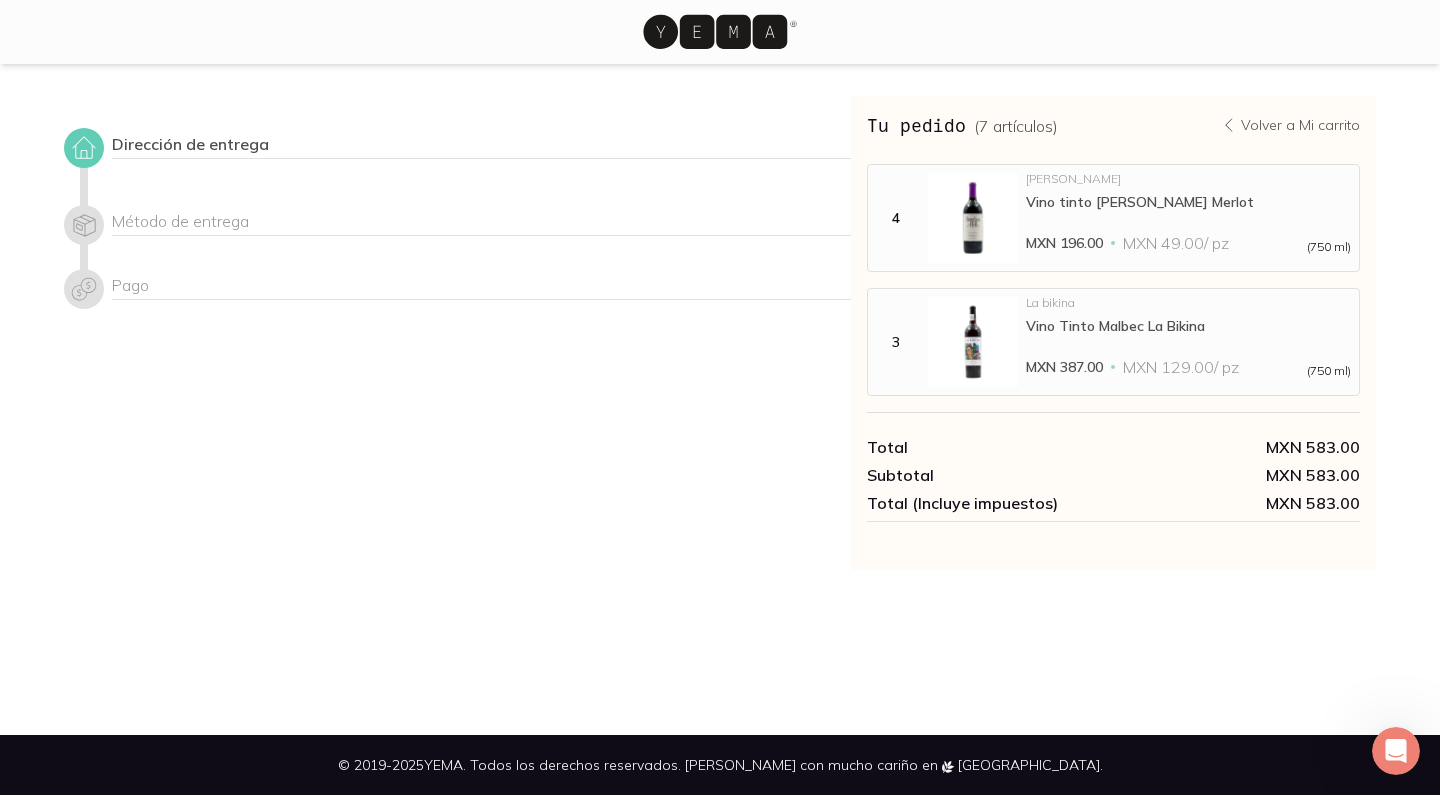 click 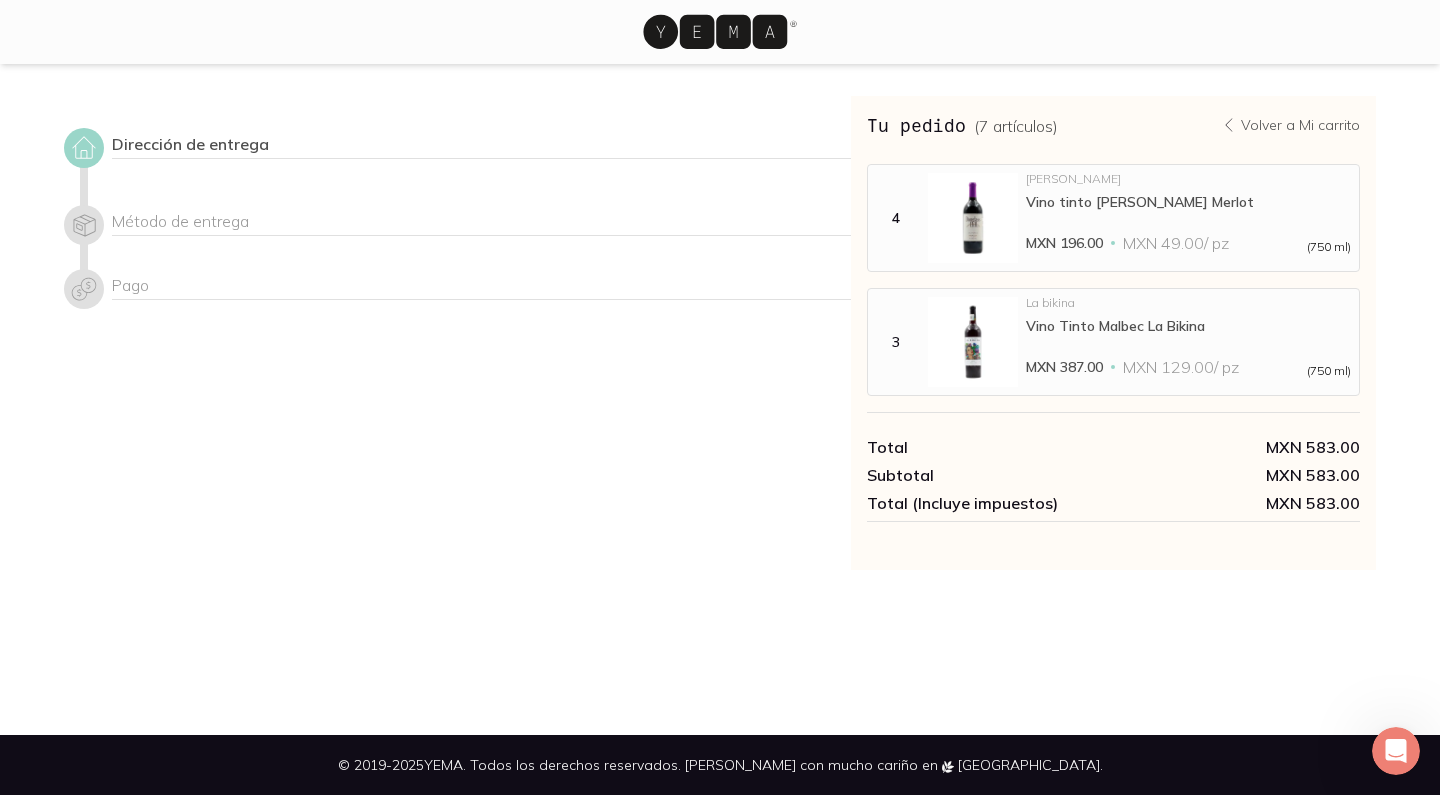 click on "Dirección de entrega" at bounding box center [481, 146] 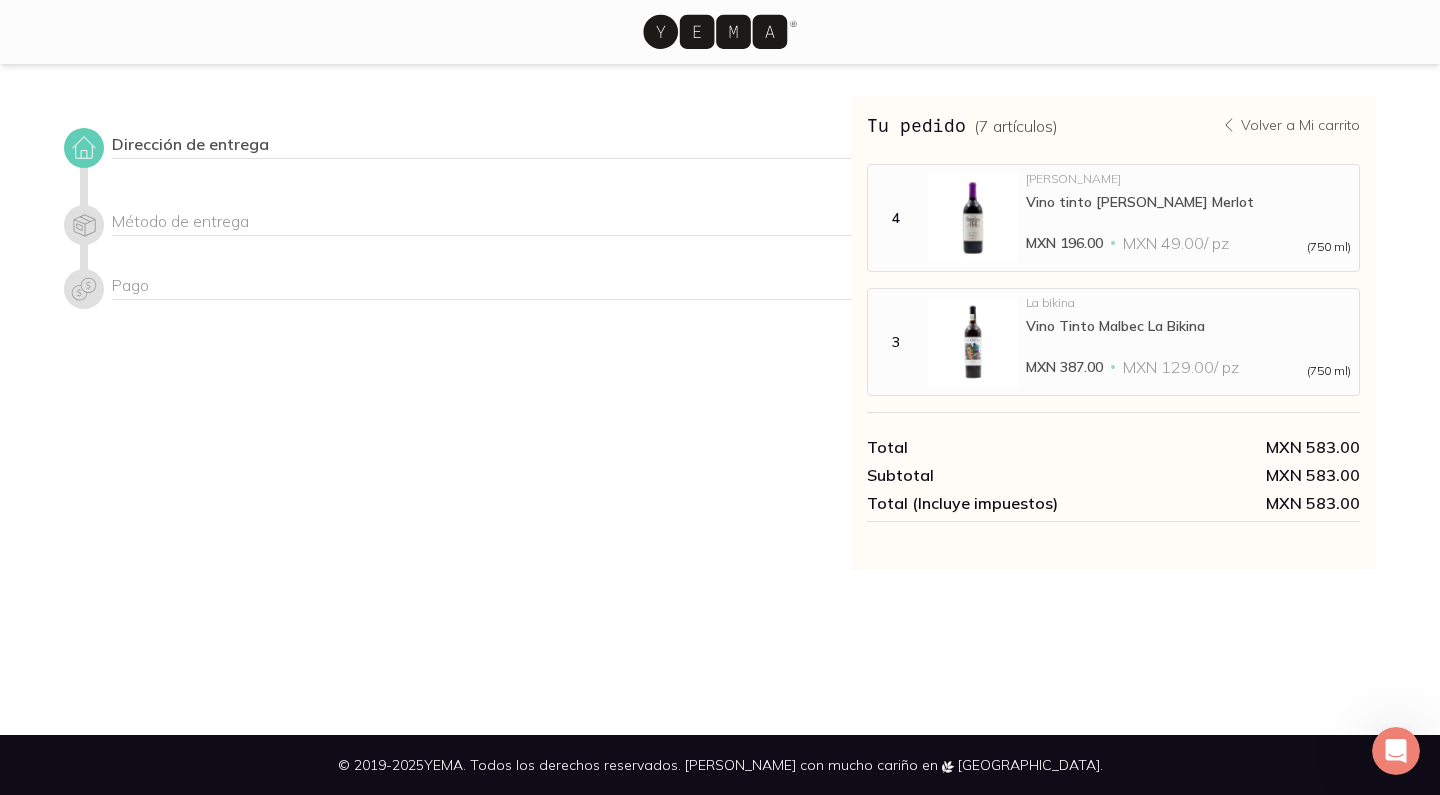click 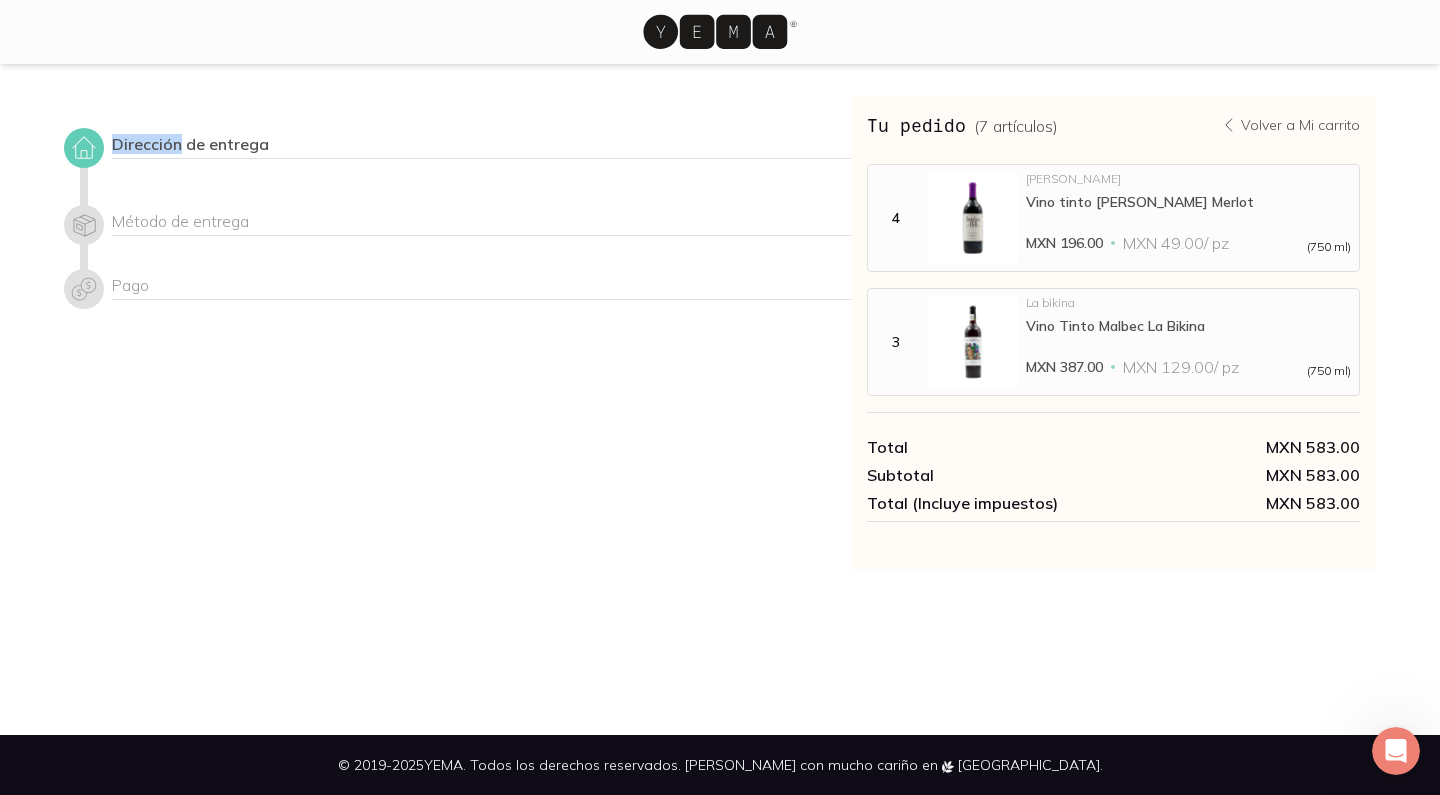 click 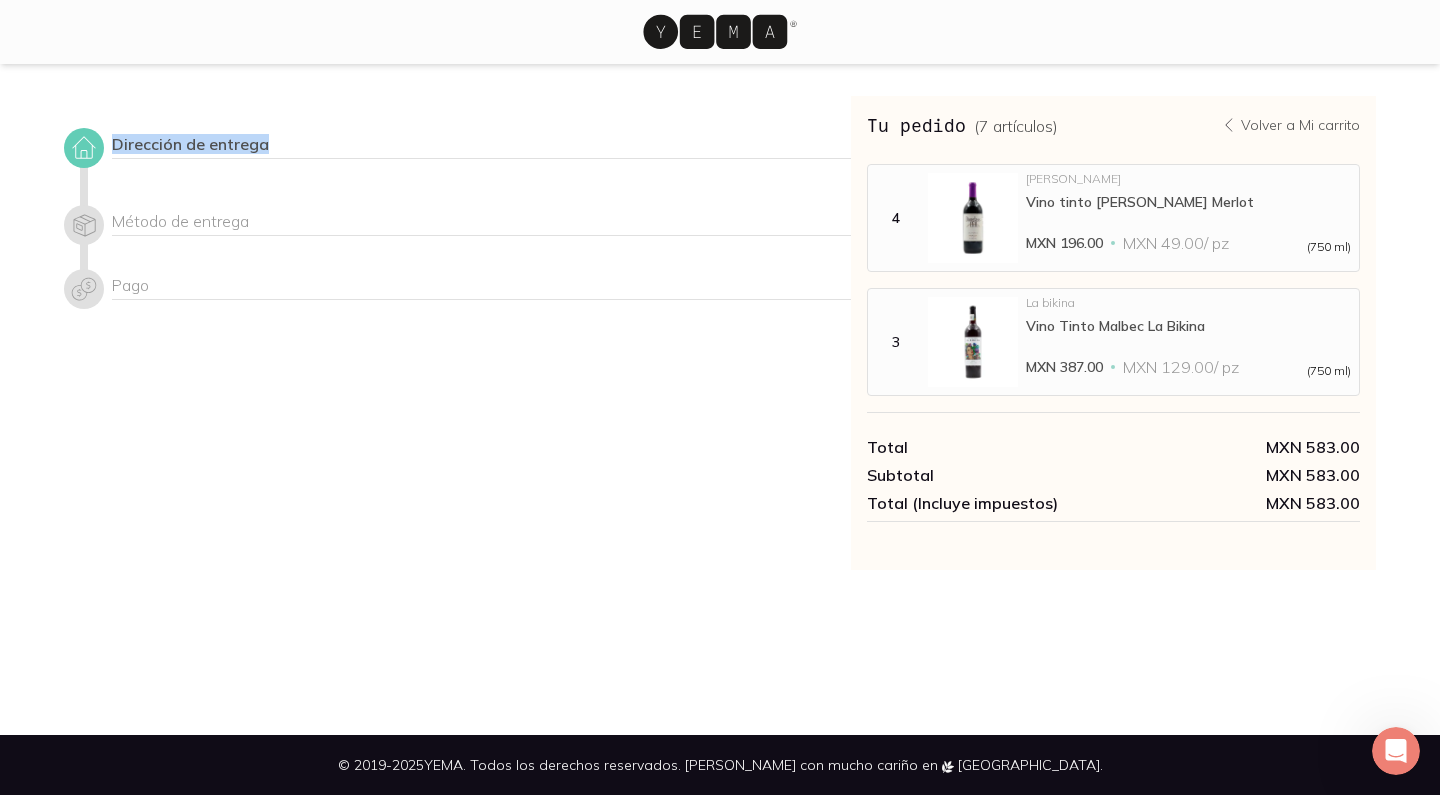 click 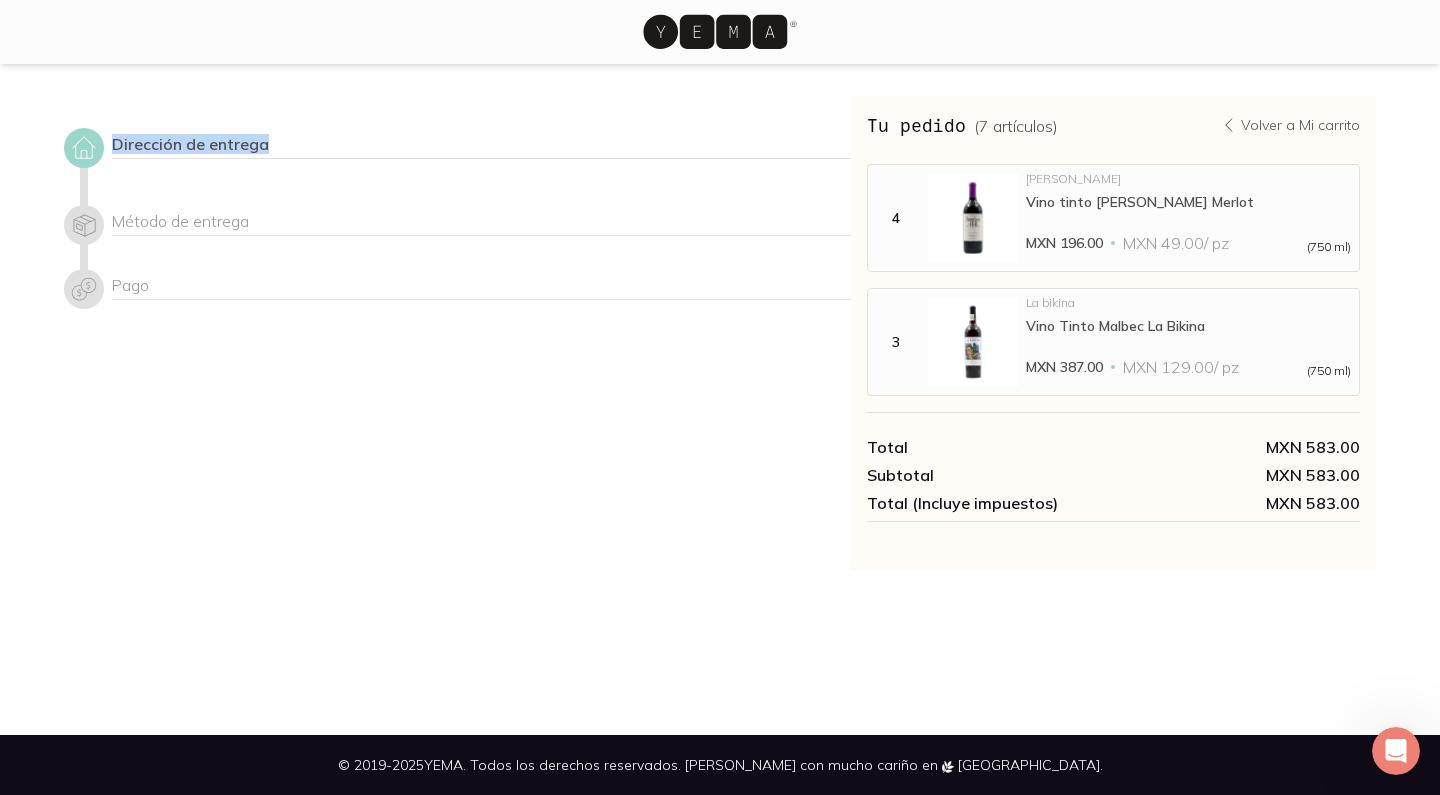 click on "Dirección de entrega Método de entrega Pago Tu pedido ( 7   artículos ) Volver a Mi carrito MXN 583.00 Total MXN 583.00 Subtotal MXN 583.00 Total (Incluye impuestos) MXN 583.00 4 [PERSON_NAME] Vino tinto [PERSON_NAME] Merlot MXN 196.00 MXN 49.00  / pz (750 ml) 3 La bikina Vino Tinto Malbec La Bikina MXN 387.00 MXN 129.00  / pz (750 ml) Total MXN 583.00 Tu pedido ( 7   artículos ) Volver a Mi carrito MXN 583.00 Total MXN 583.00 Subtotal MXN 583.00 Total (Incluye impuestos) MXN 583.00 4 [PERSON_NAME] Vino tinto [PERSON_NAME] Merlot MXN 196.00 MXN 49.00  / pz (750 ml) 3 La bikina Vino Tinto Malbec La Bikina MXN 387.00 MXN 129.00  / pz (750 ml) Total MXN 583.00" at bounding box center [720, 333] 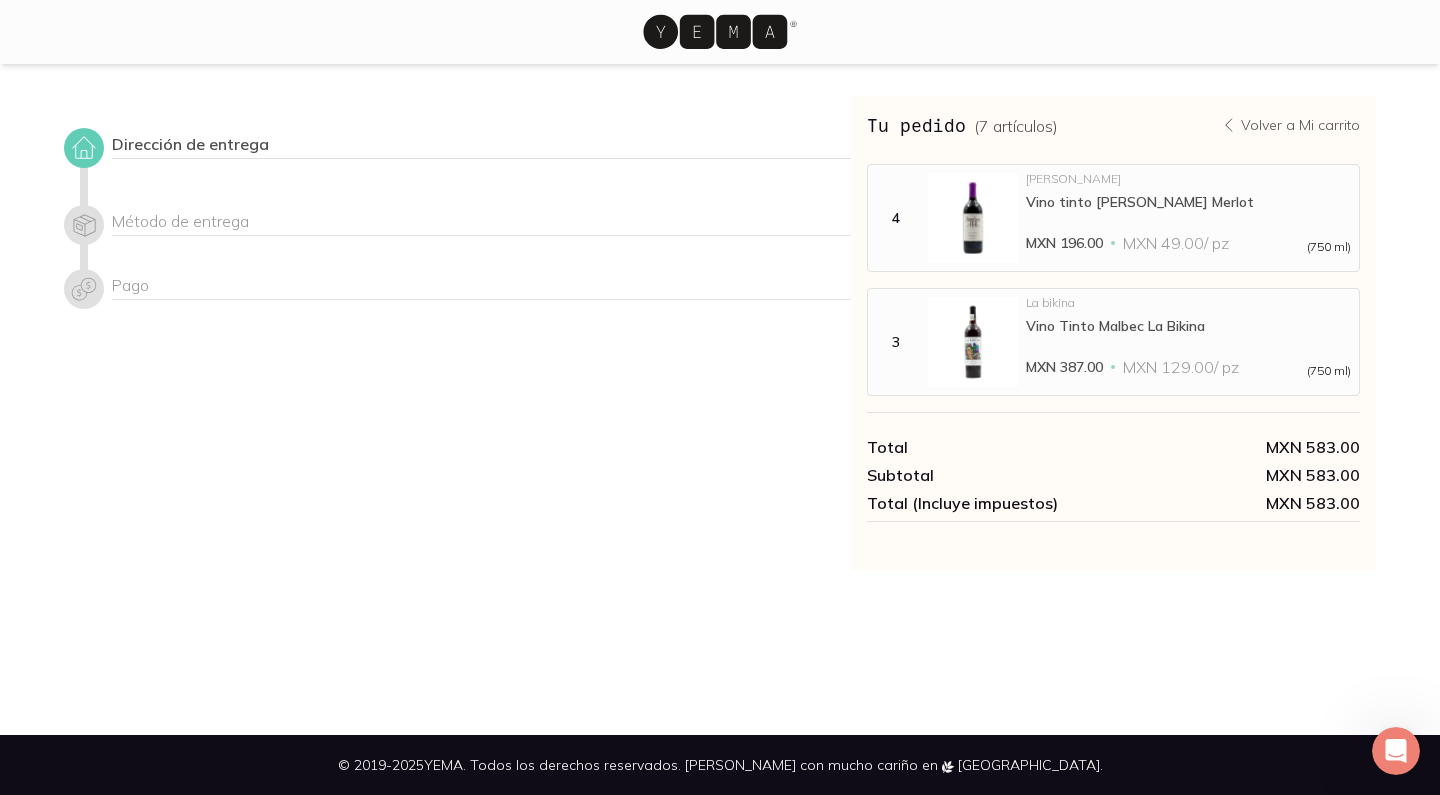 click 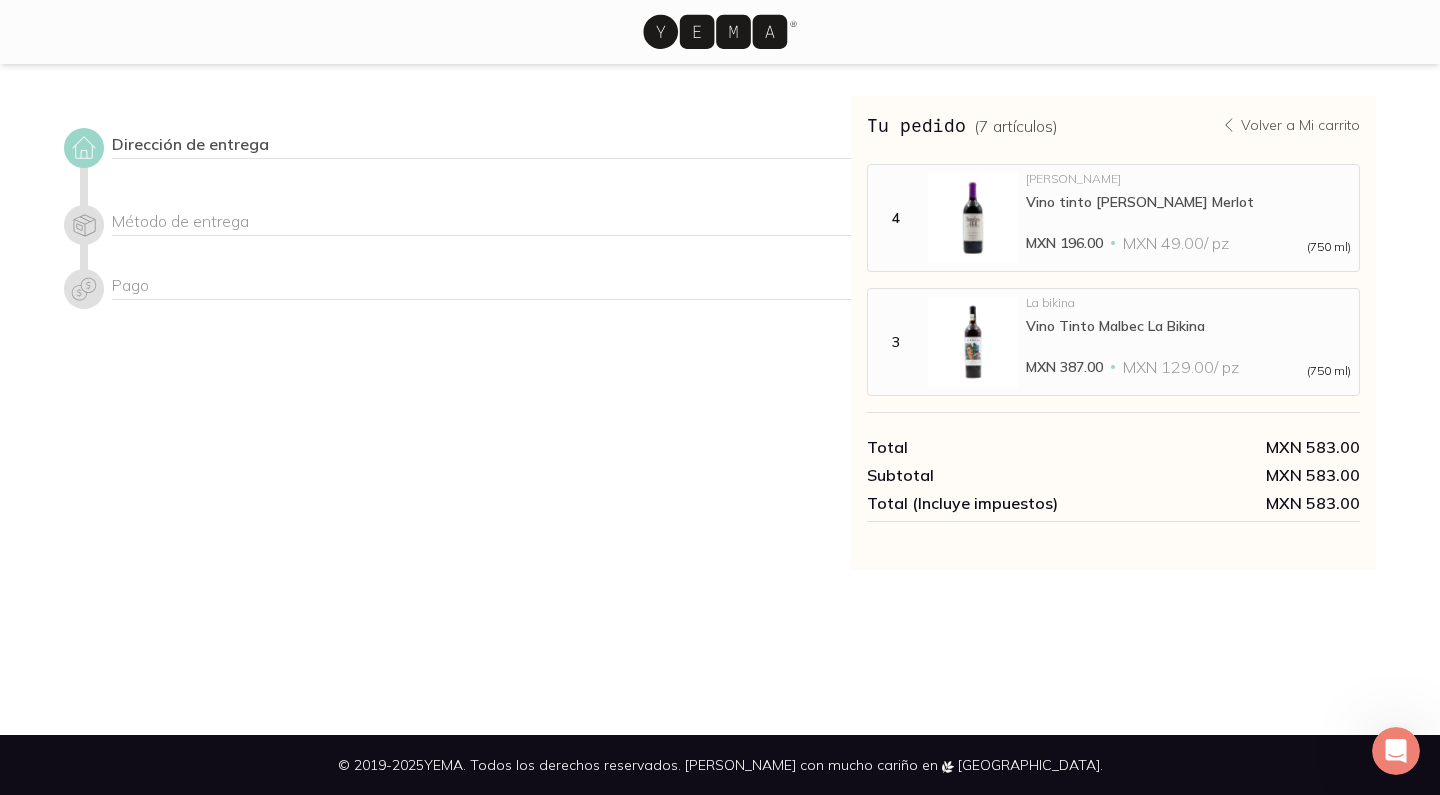 click on "Dirección de entrega" at bounding box center [481, 146] 